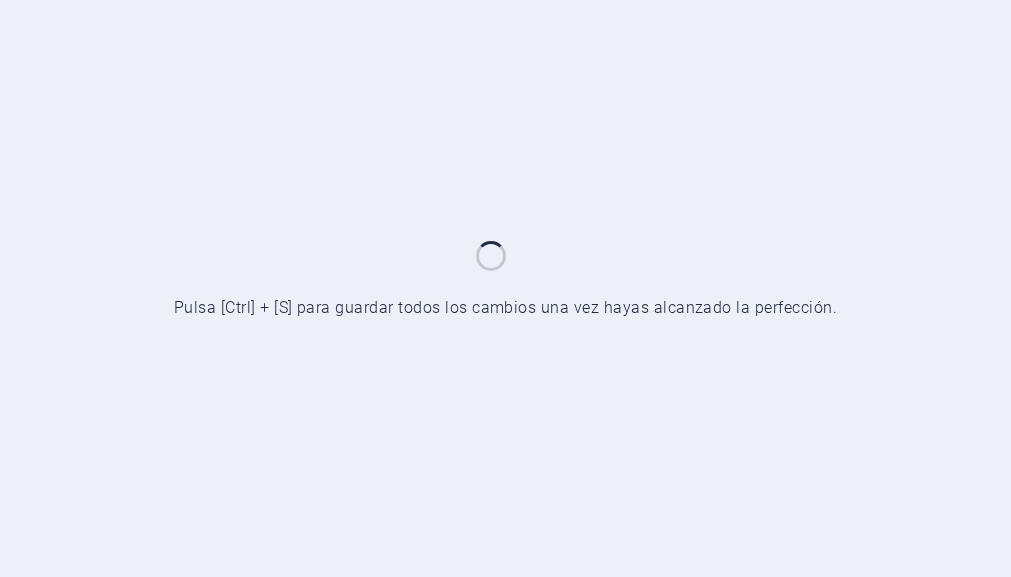 scroll, scrollTop: 0, scrollLeft: 0, axis: both 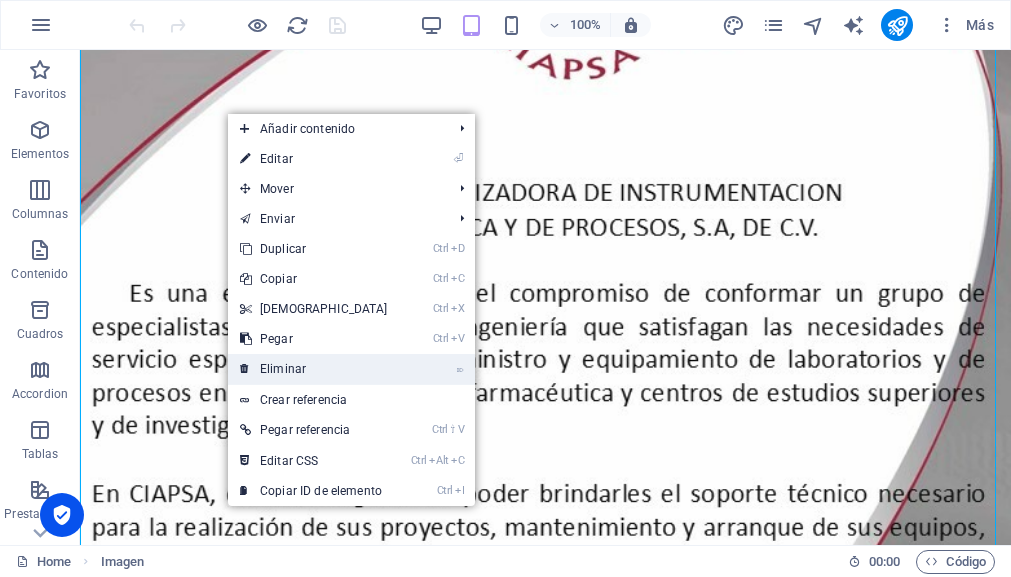 click on "⌦  Eliminar" at bounding box center (314, 369) 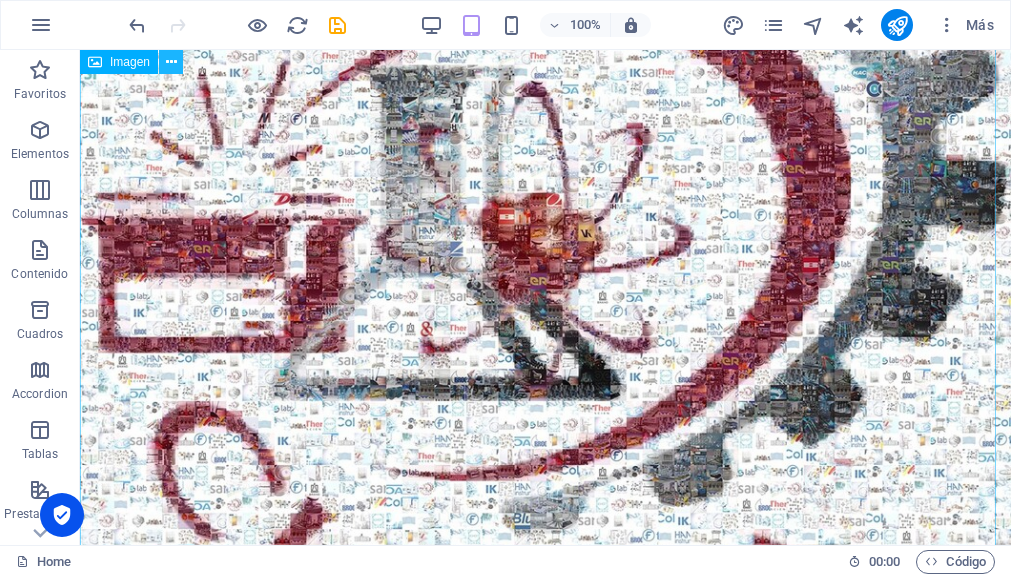 click at bounding box center (171, 62) 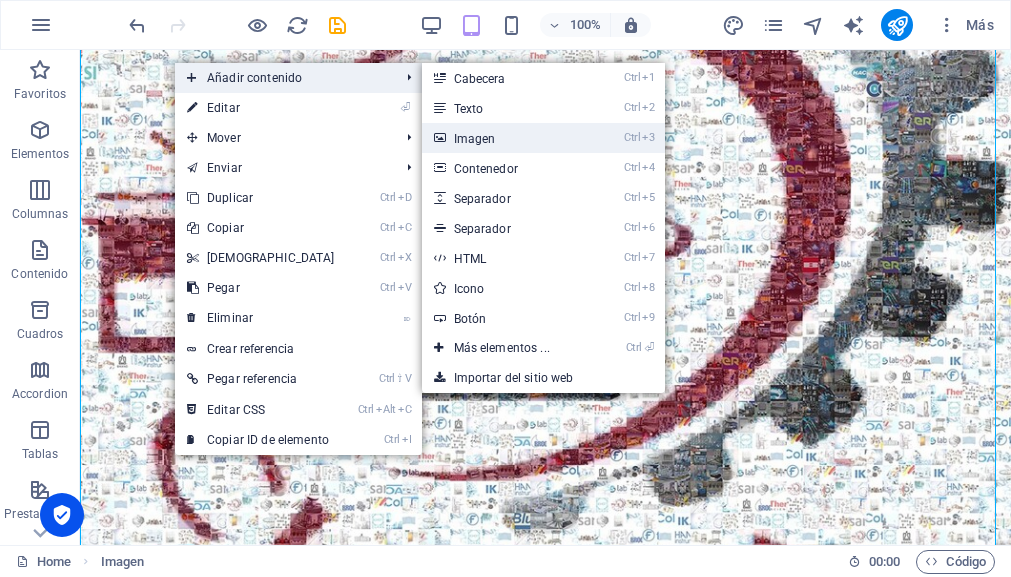 click on "Ctrl 3  Imagen" at bounding box center (506, 138) 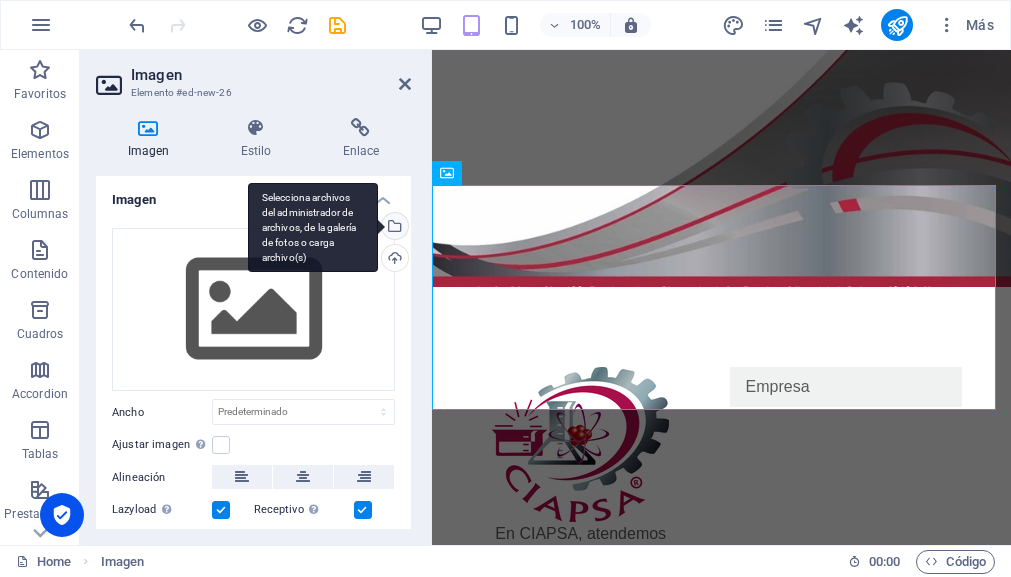 scroll, scrollTop: 2145, scrollLeft: 0, axis: vertical 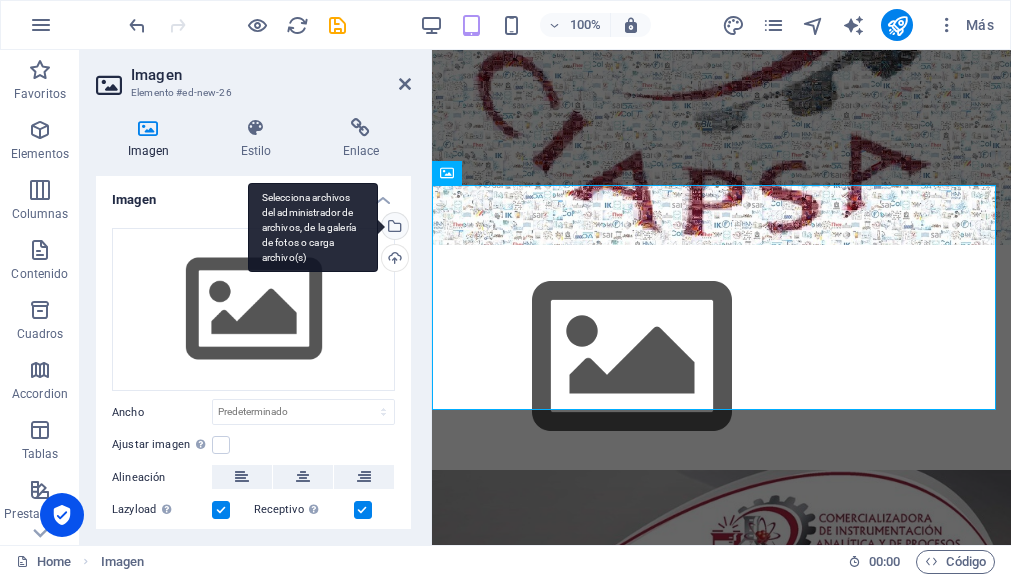 click on "Selecciona archivos del administrador de archivos, de la galería de fotos o carga archivo(s)" at bounding box center [313, 228] 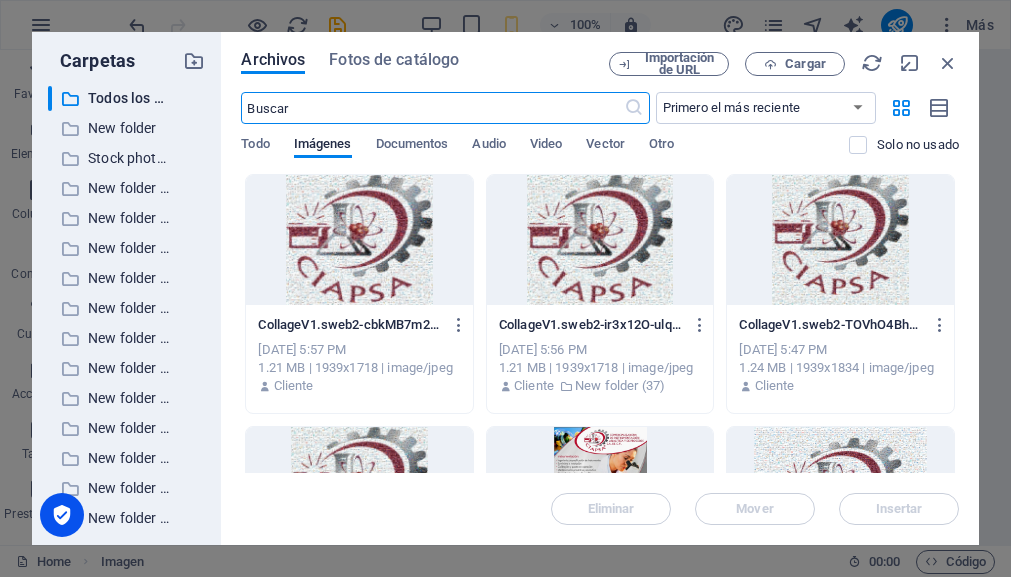 scroll, scrollTop: 80, scrollLeft: 0, axis: vertical 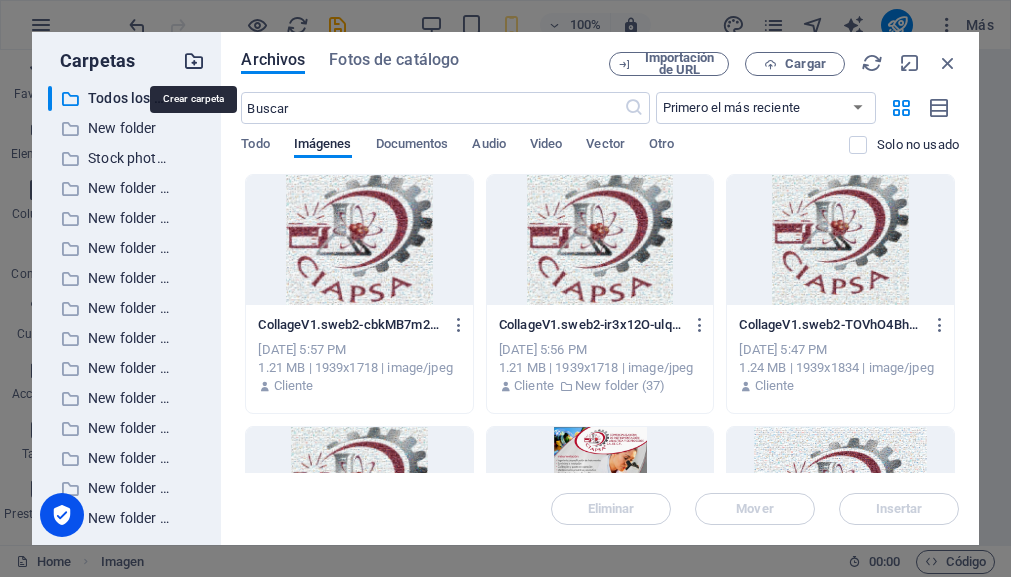 click at bounding box center [194, 61] 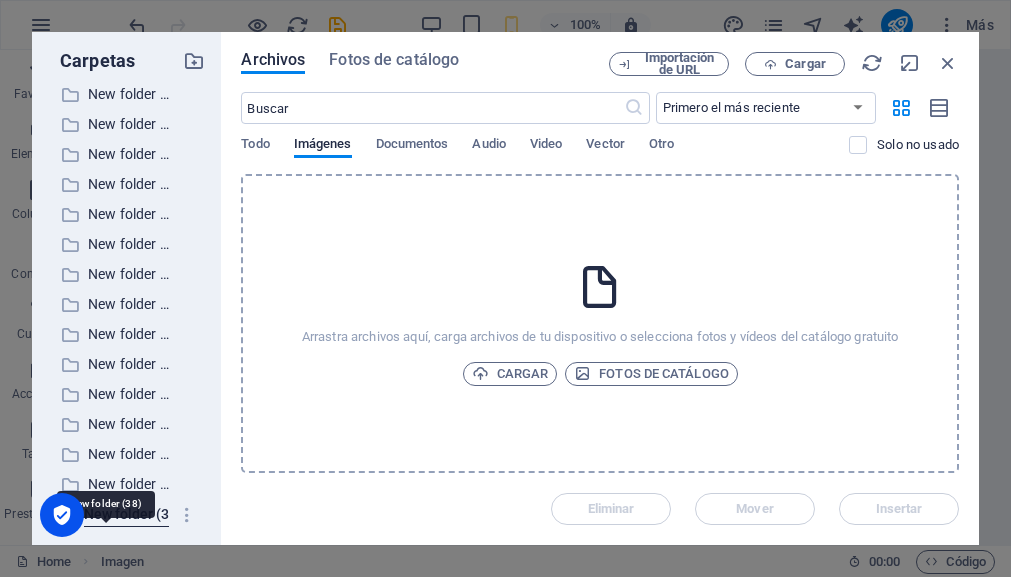 scroll, scrollTop: 786, scrollLeft: 0, axis: vertical 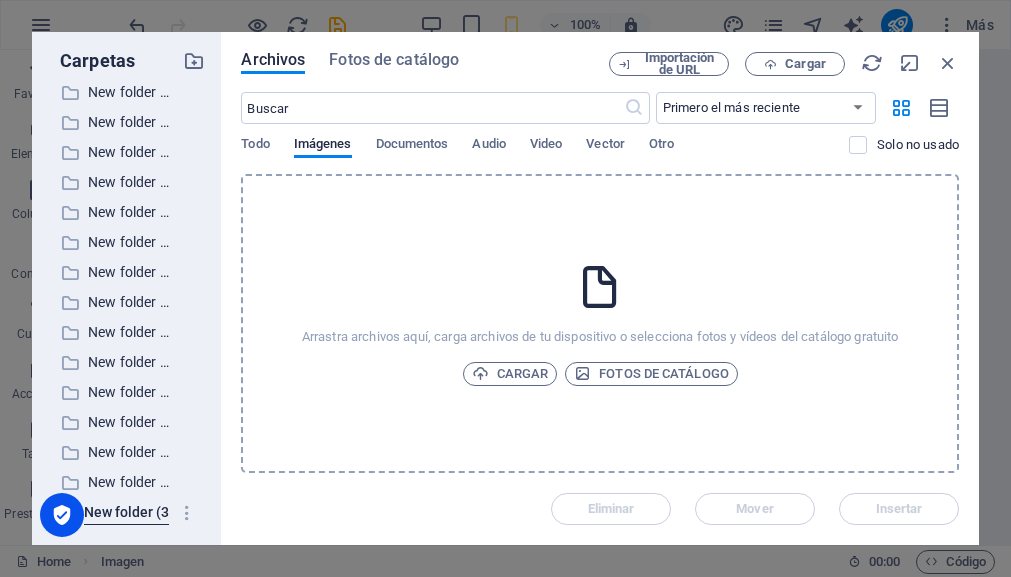 click at bounding box center [600, 287] 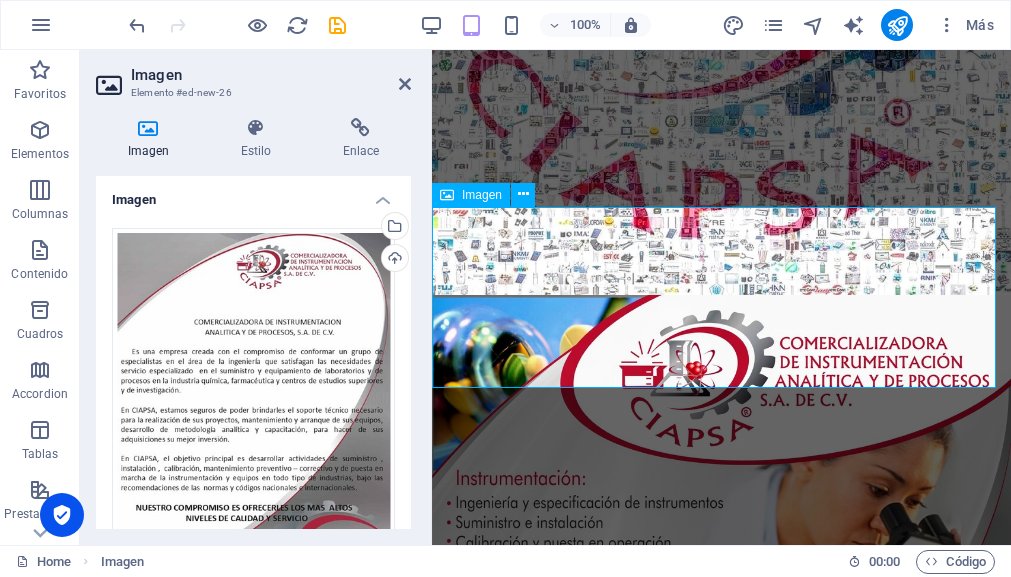 scroll, scrollTop: 2123, scrollLeft: 0, axis: vertical 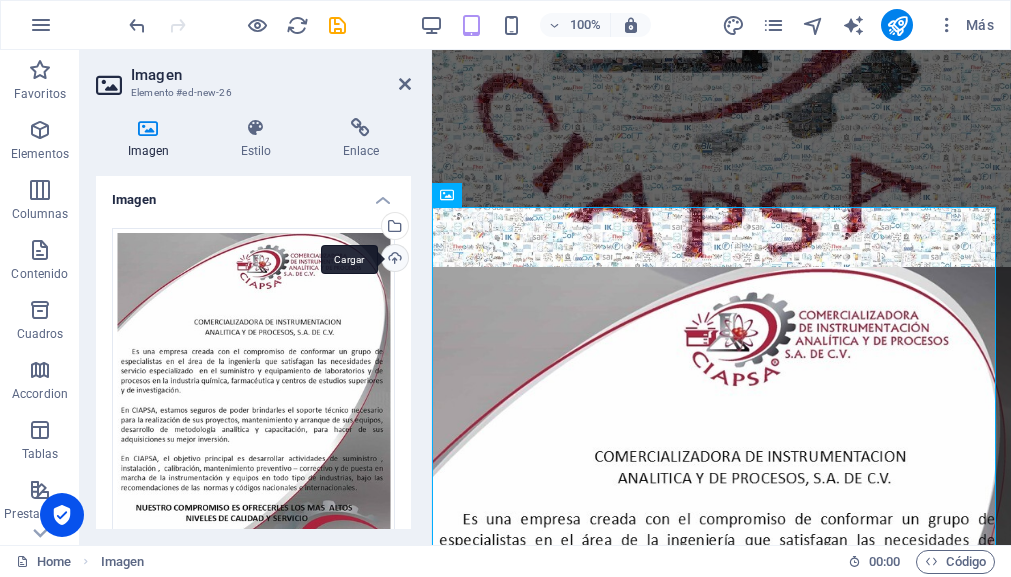 click on "Cargar" at bounding box center (393, 260) 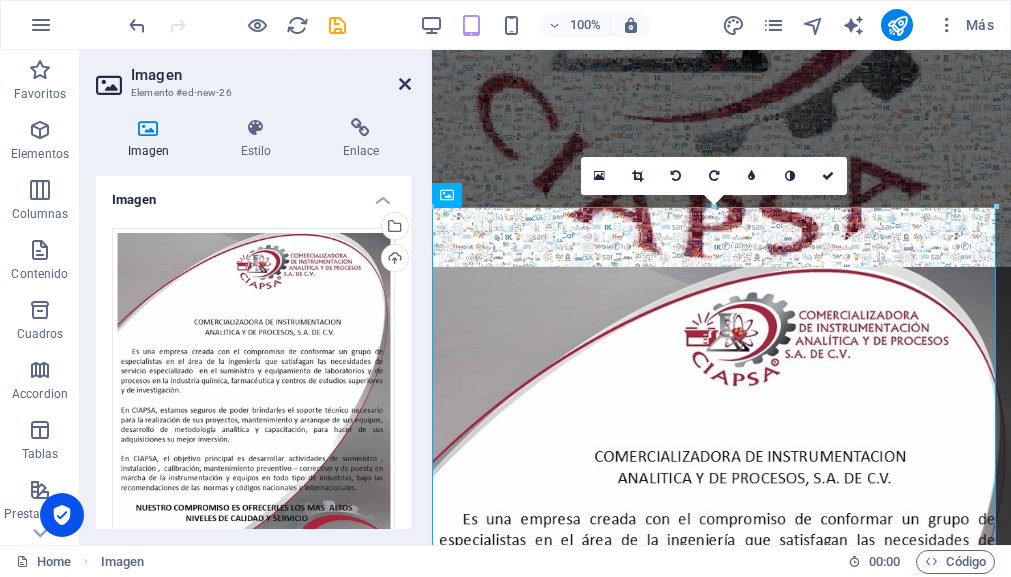 click at bounding box center [405, 84] 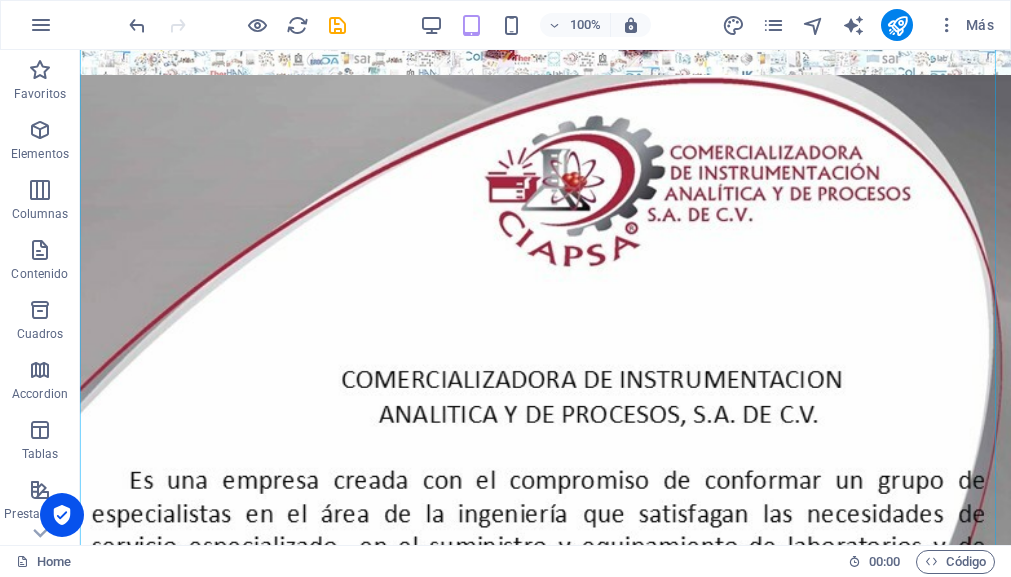scroll, scrollTop: 3834, scrollLeft: 0, axis: vertical 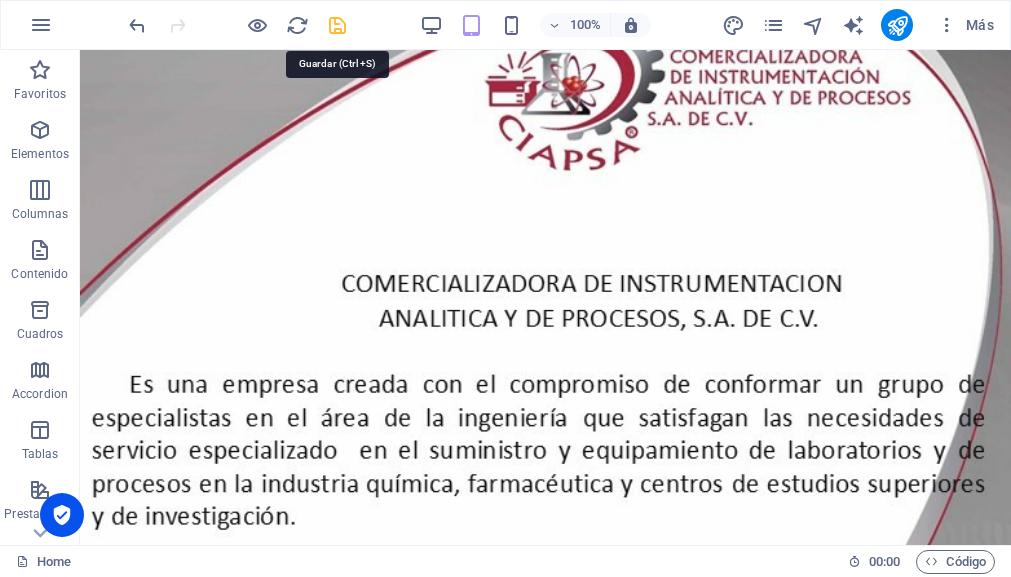click at bounding box center (337, 25) 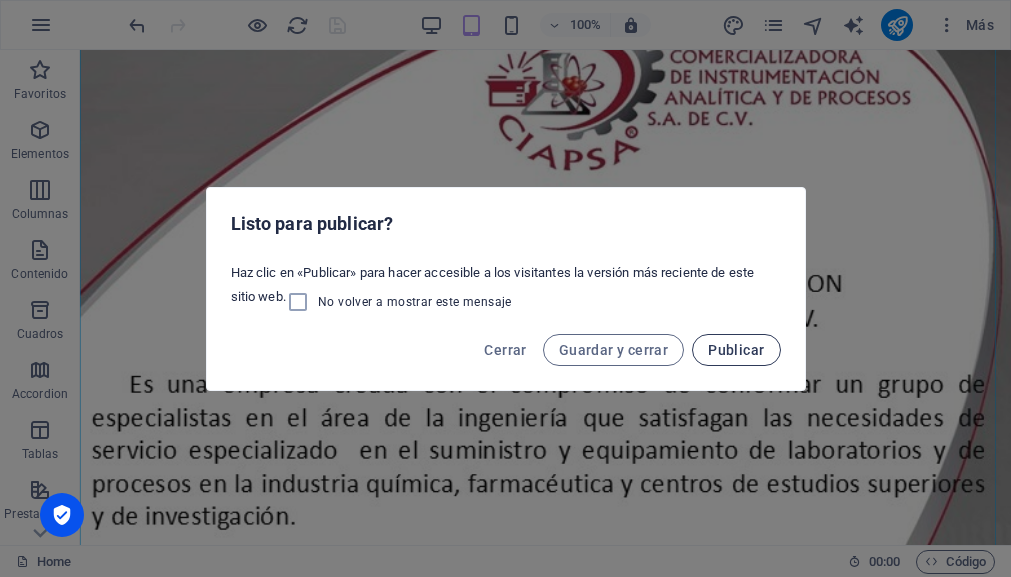 click on "Publicar" at bounding box center [736, 350] 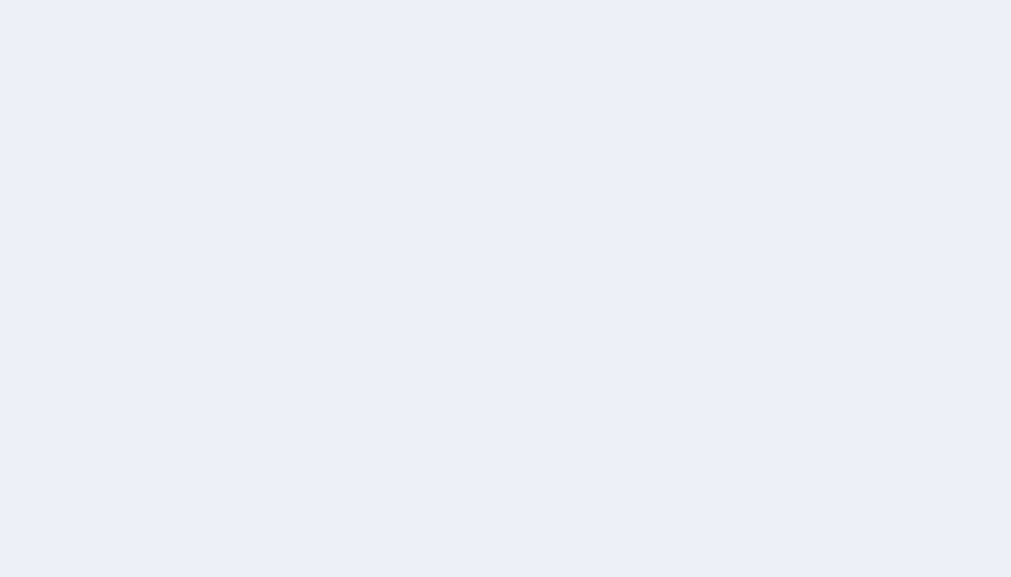 scroll, scrollTop: 0, scrollLeft: 0, axis: both 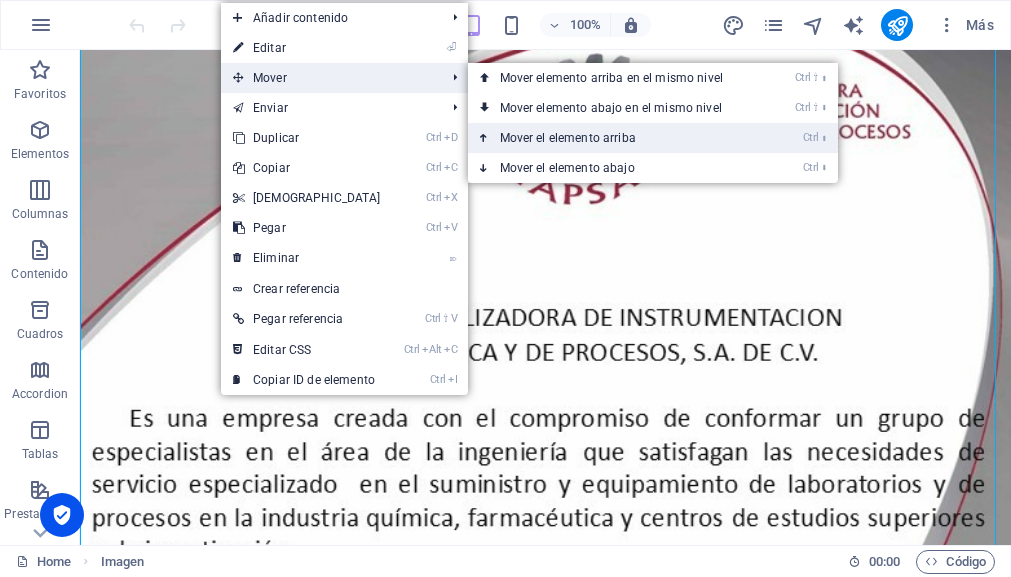 click on "Ctrl ⬆  Mover el elemento arriba" at bounding box center [615, 138] 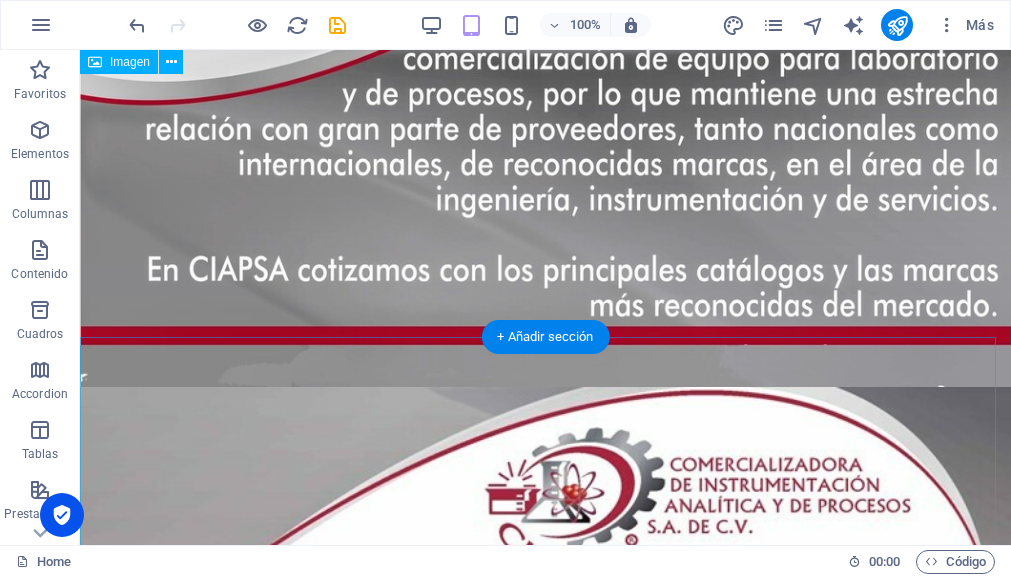 scroll, scrollTop: 2600, scrollLeft: 0, axis: vertical 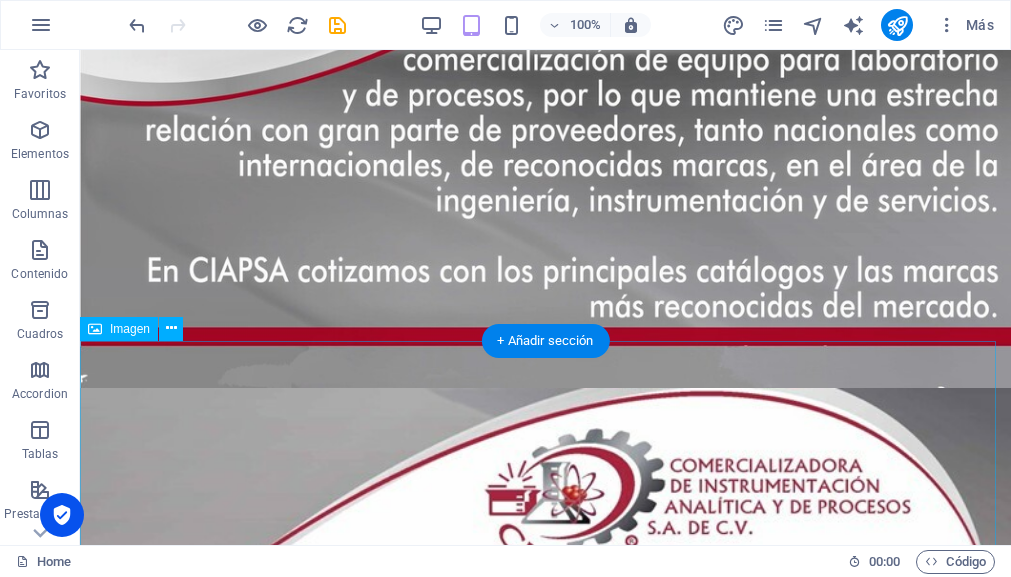 drag, startPoint x: 459, startPoint y: 370, endPoint x: 395, endPoint y: 373, distance: 64.070274 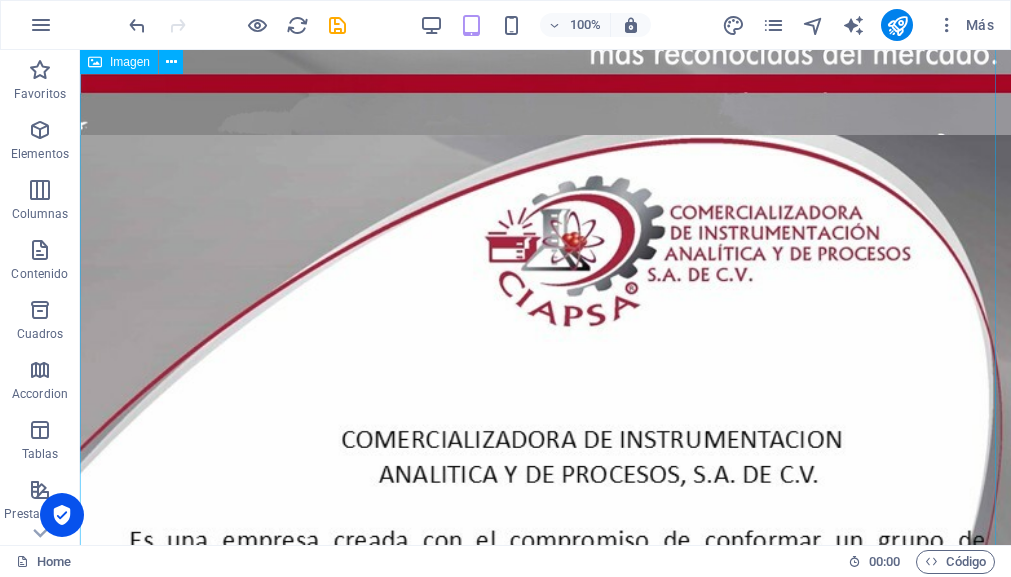 scroll, scrollTop: 2800, scrollLeft: 0, axis: vertical 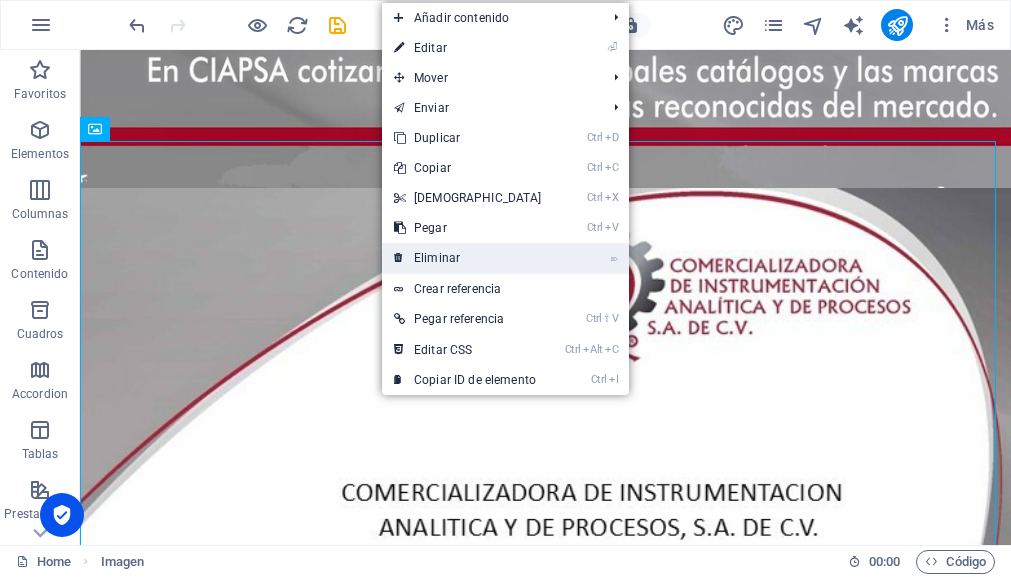 click on "⌦  Eliminar" at bounding box center [468, 258] 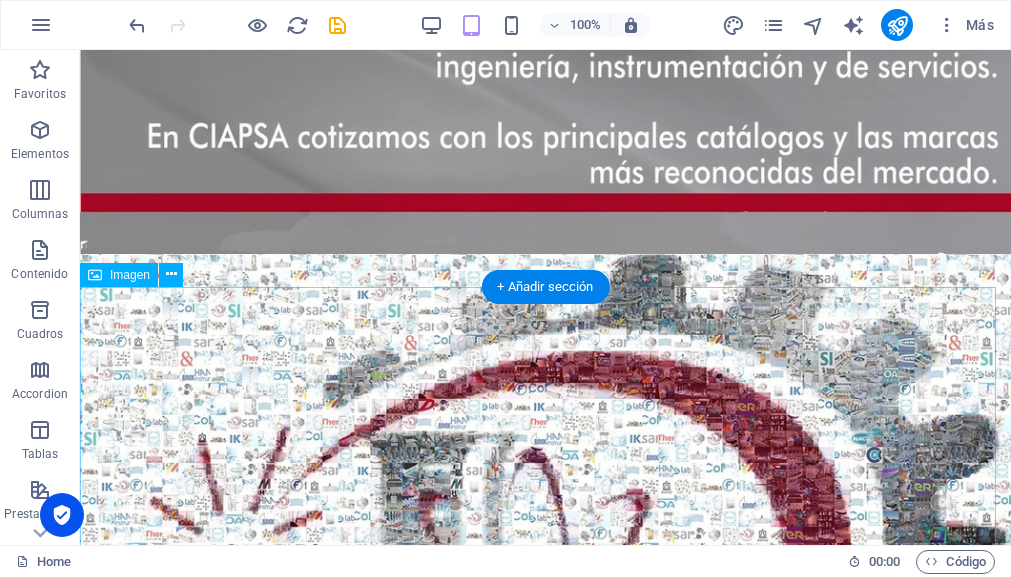 scroll, scrollTop: 2754, scrollLeft: 0, axis: vertical 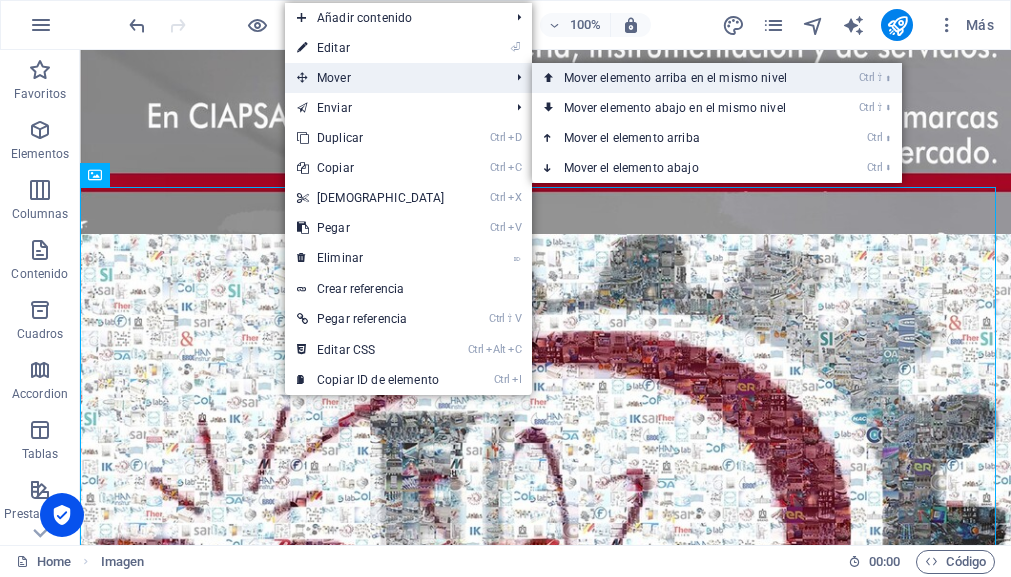 click on "Ctrl ⇧ ⬆  Mover elemento arriba en el mismo nivel" at bounding box center [679, 78] 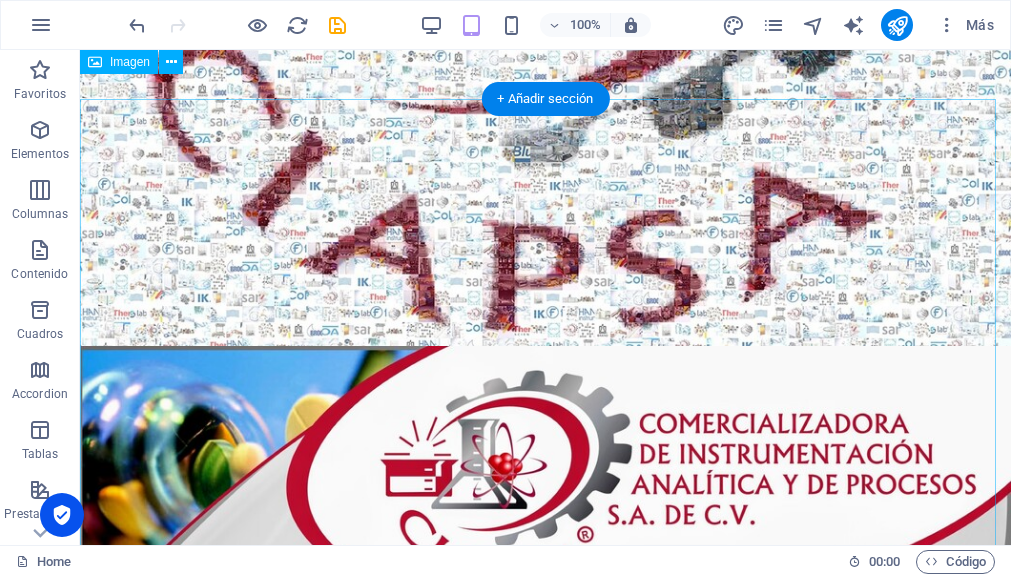 scroll, scrollTop: 1967, scrollLeft: 0, axis: vertical 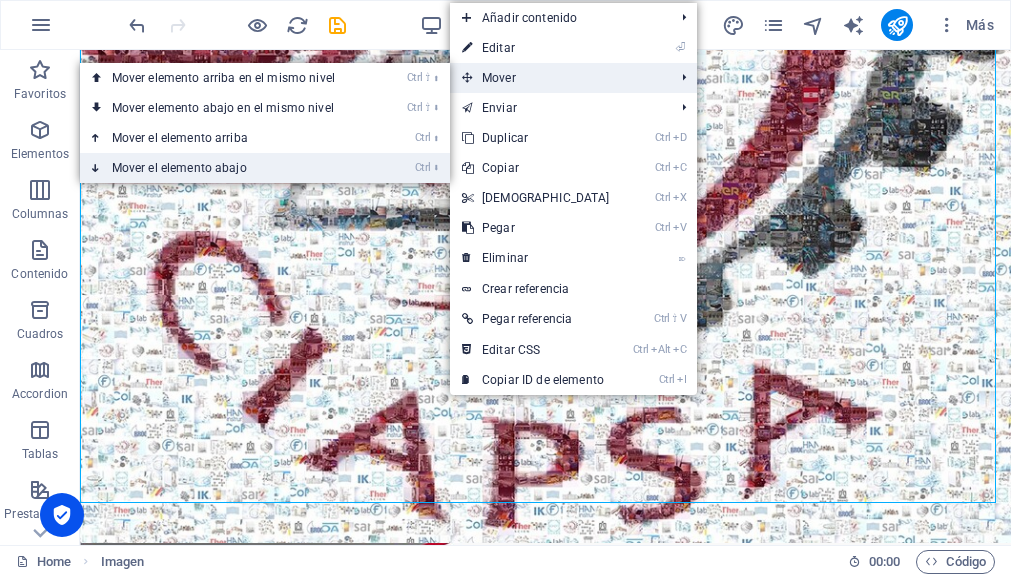 click on "Ctrl ⬇  Mover el elemento abajo" at bounding box center (227, 168) 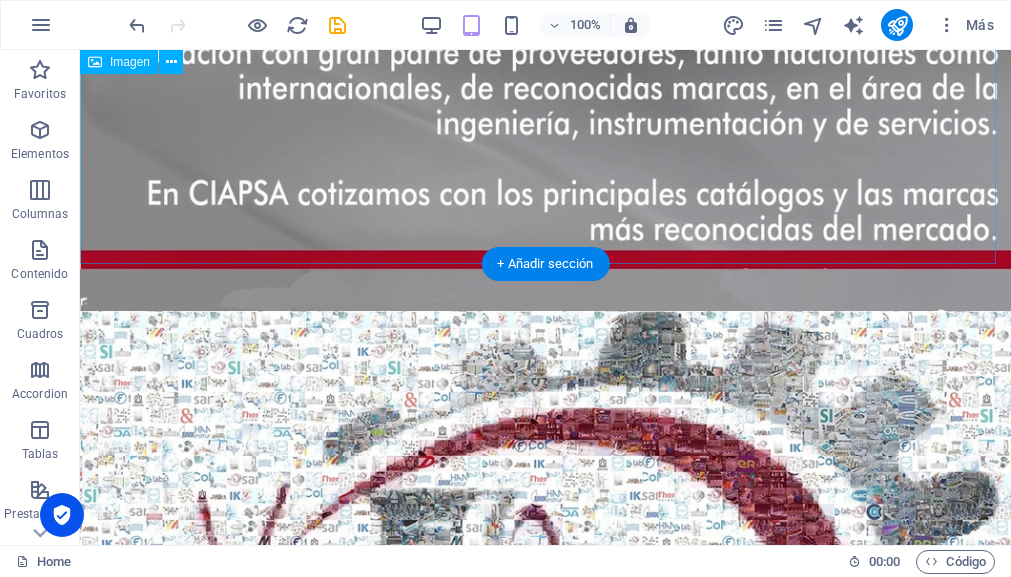 scroll, scrollTop: 2649, scrollLeft: 0, axis: vertical 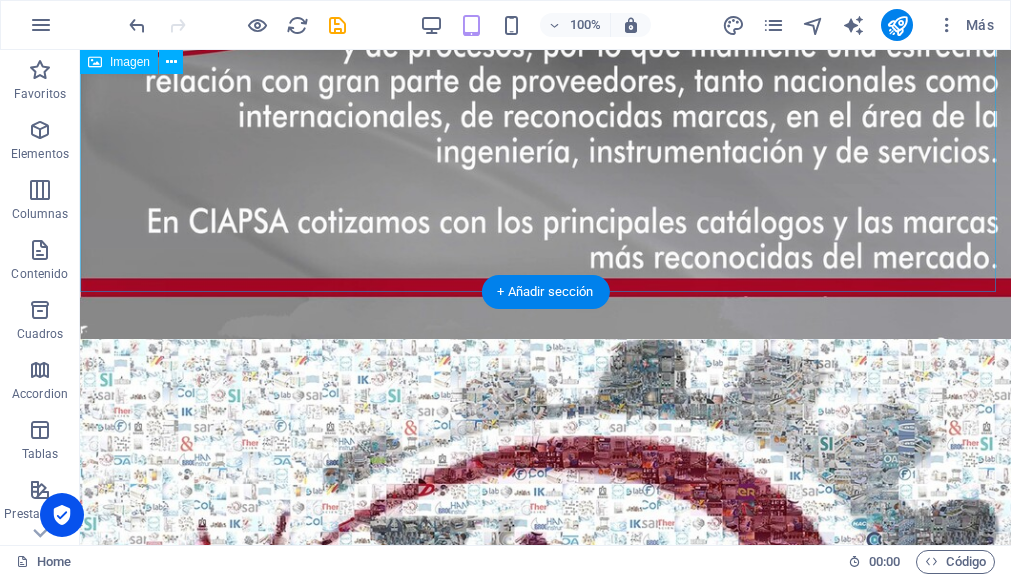 click at bounding box center (545, -313) 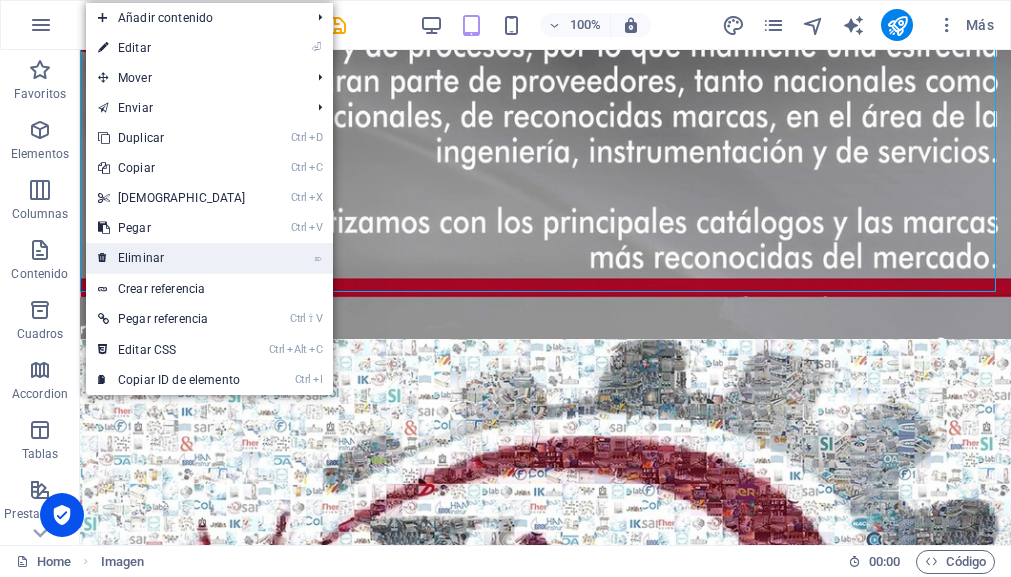 click on "⌦  Eliminar" at bounding box center [172, 258] 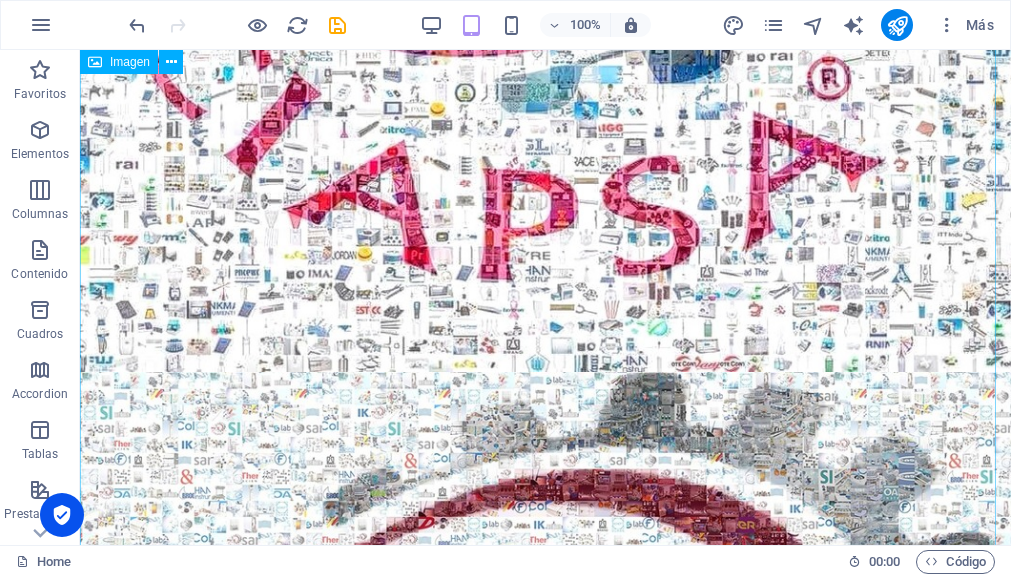 scroll, scrollTop: 1367, scrollLeft: 0, axis: vertical 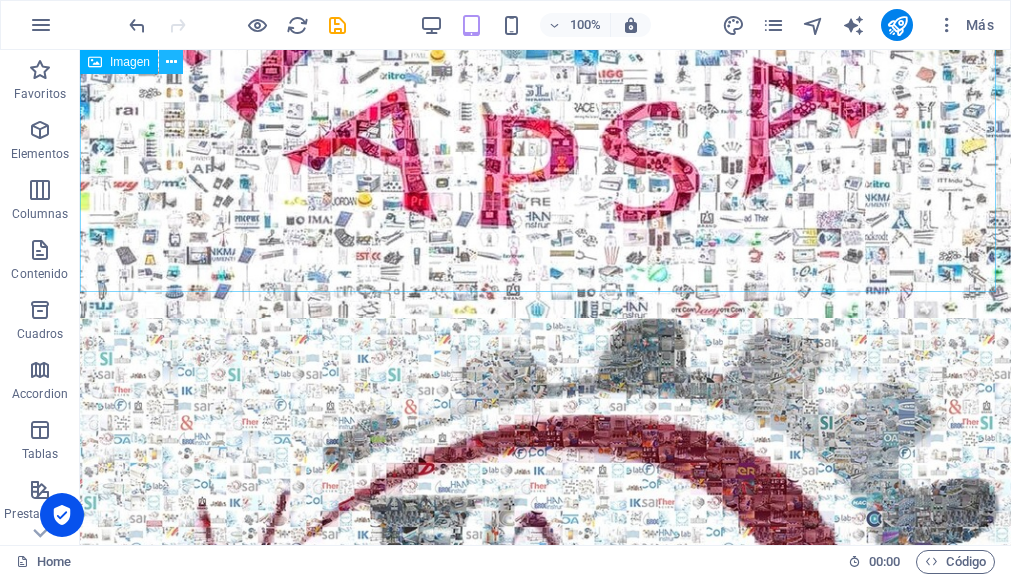 click at bounding box center [171, 62] 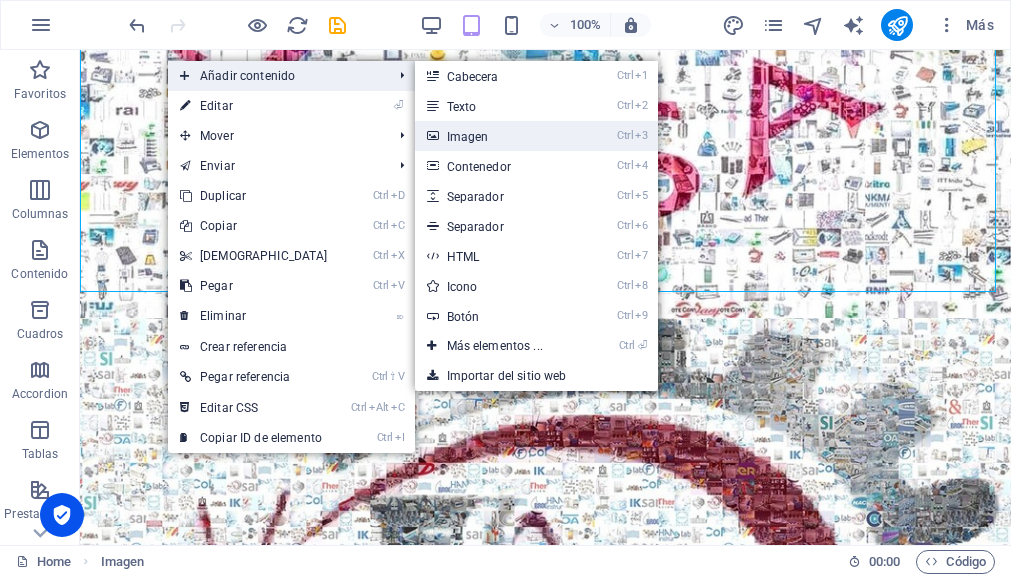 click on "Ctrl 3  Imagen" at bounding box center (499, 136) 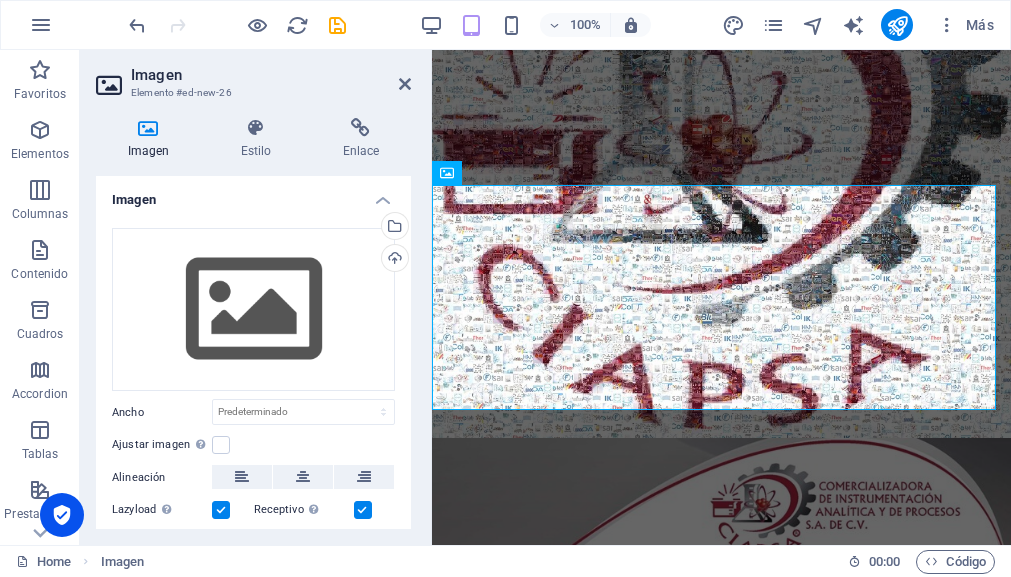 scroll, scrollTop: 855, scrollLeft: 0, axis: vertical 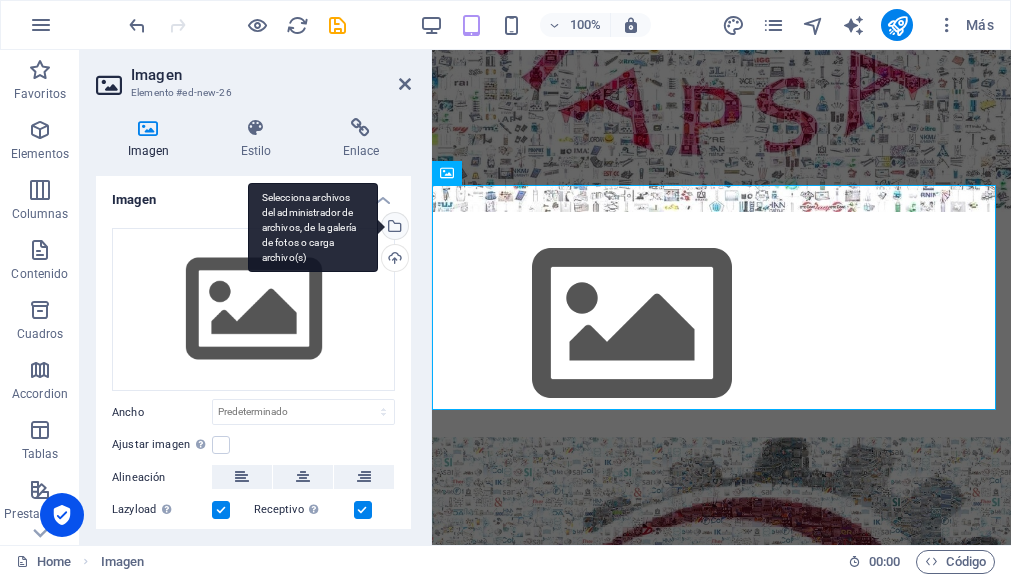 click on "Selecciona archivos del administrador de archivos, de la galería de fotos o carga archivo(s)" at bounding box center (393, 228) 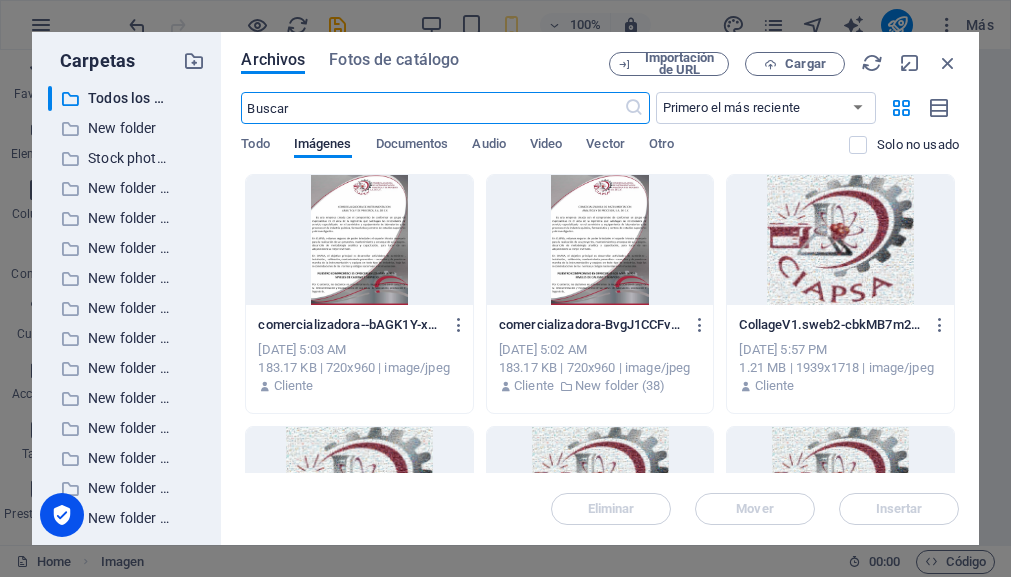 scroll, scrollTop: 0, scrollLeft: 0, axis: both 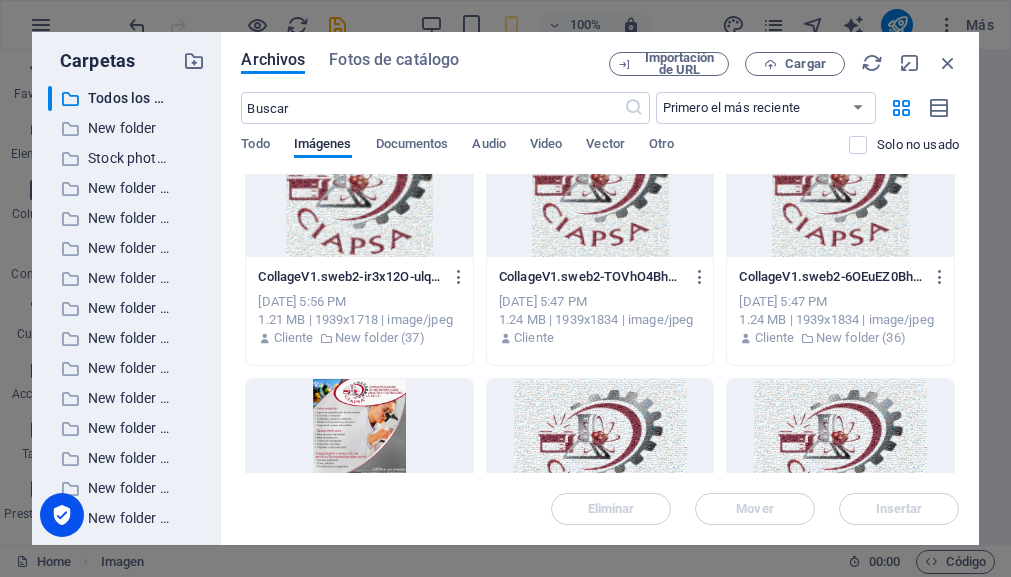 click at bounding box center [359, 444] 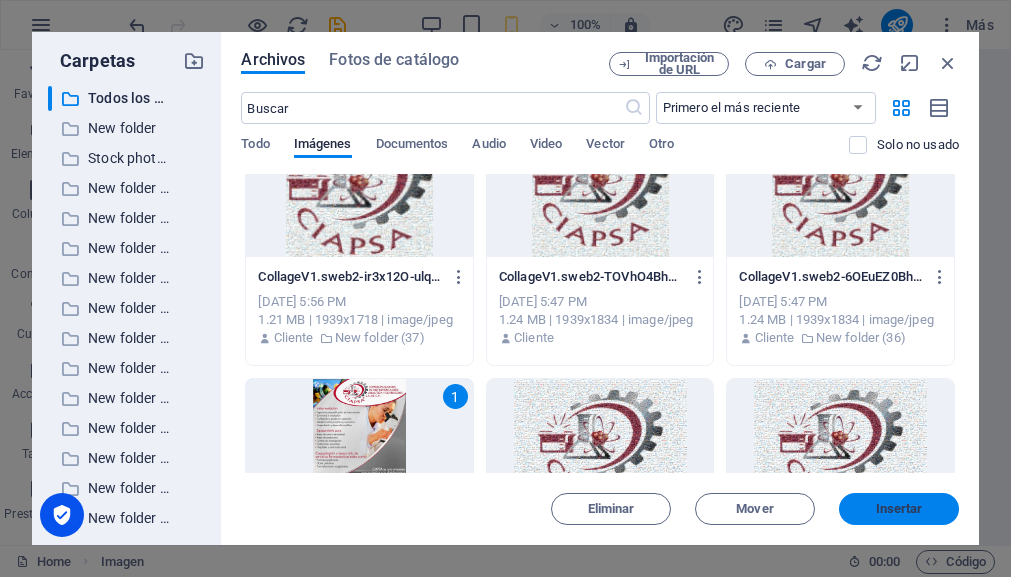 drag, startPoint x: 925, startPoint y: 507, endPoint x: 491, endPoint y: 454, distance: 437.2242 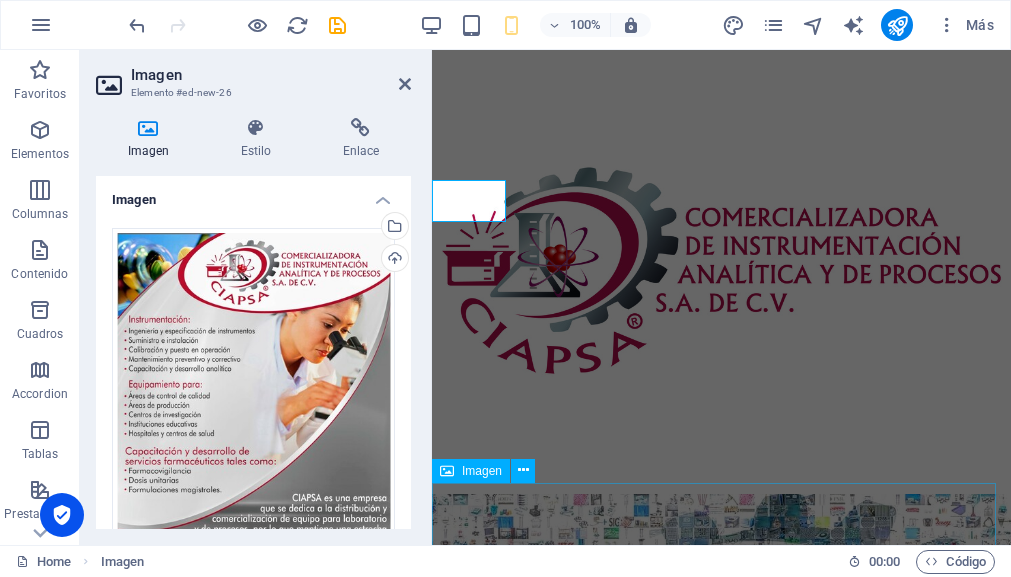 scroll, scrollTop: 810, scrollLeft: 0, axis: vertical 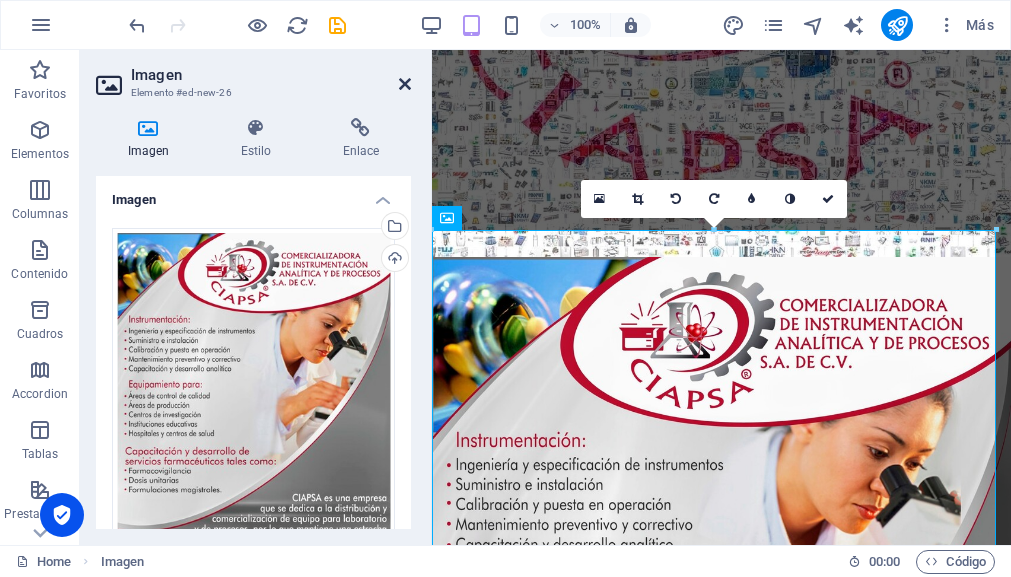click at bounding box center [405, 84] 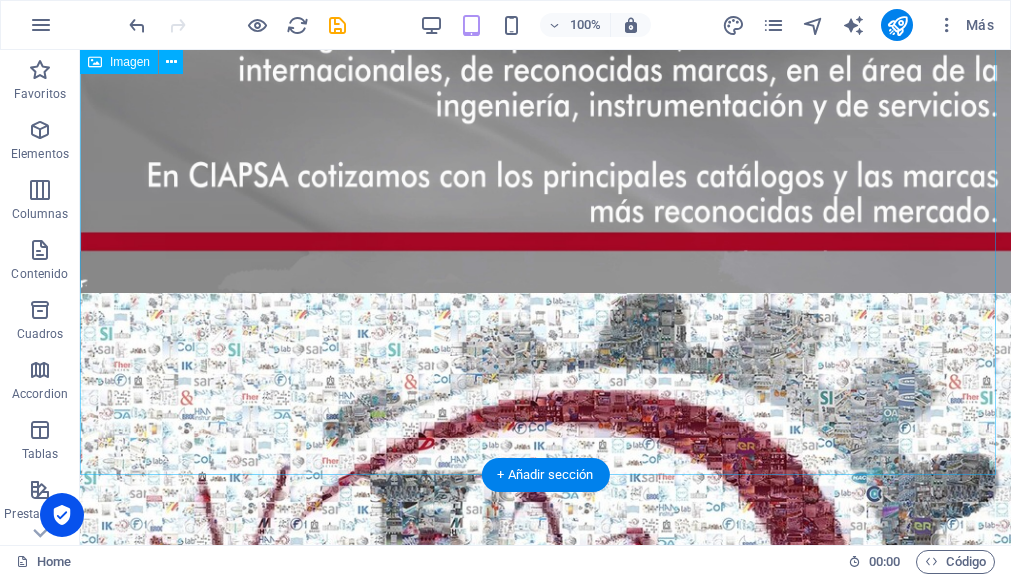 scroll, scrollTop: 2702, scrollLeft: 0, axis: vertical 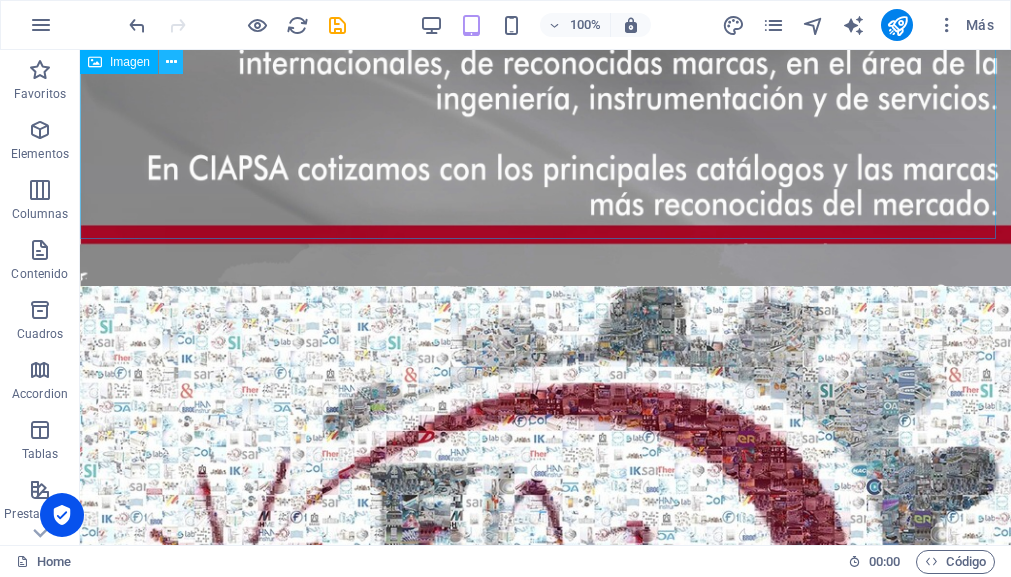 click at bounding box center (171, 62) 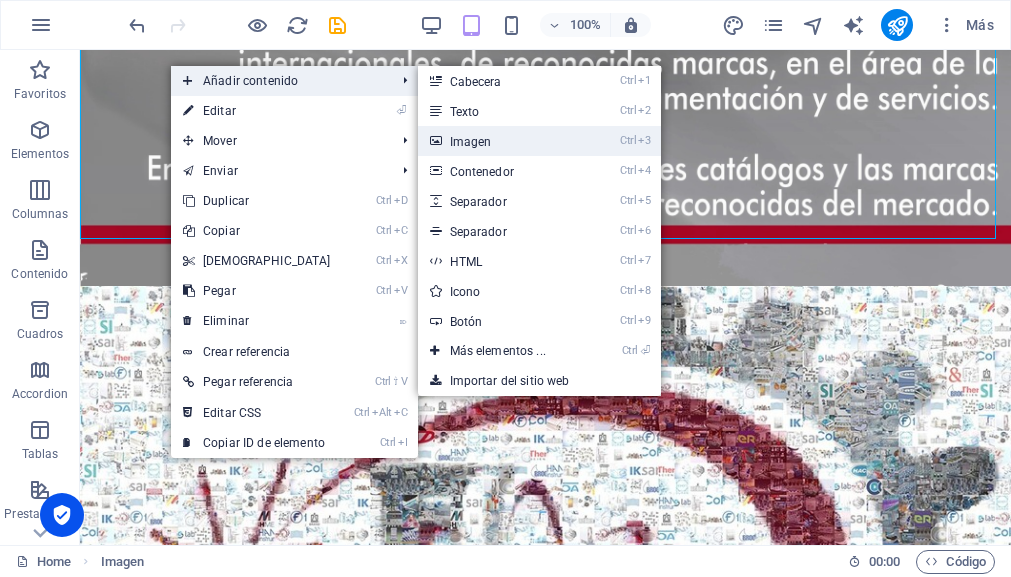 click on "Ctrl 3  Imagen" at bounding box center (502, 141) 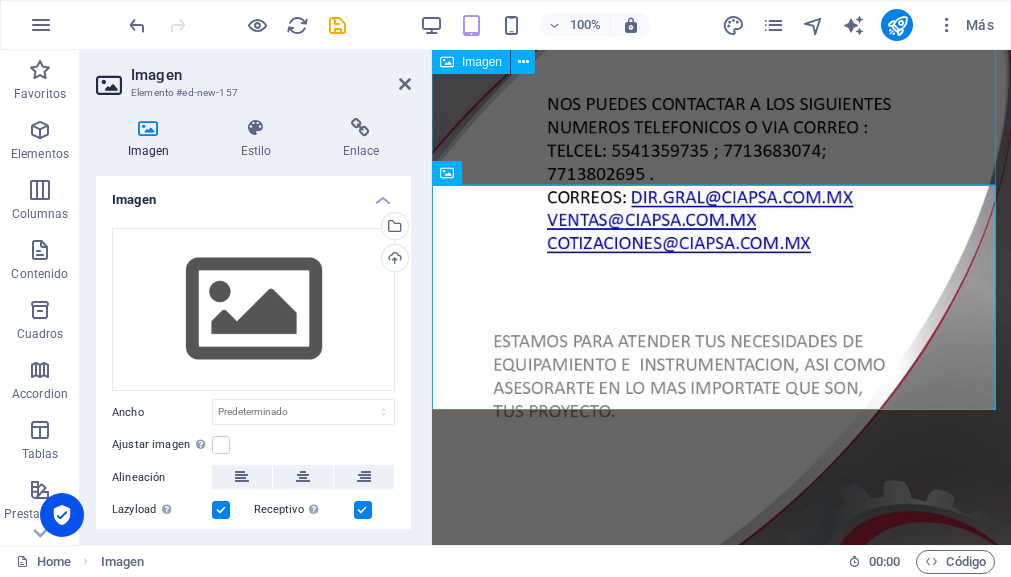 scroll, scrollTop: 1645, scrollLeft: 0, axis: vertical 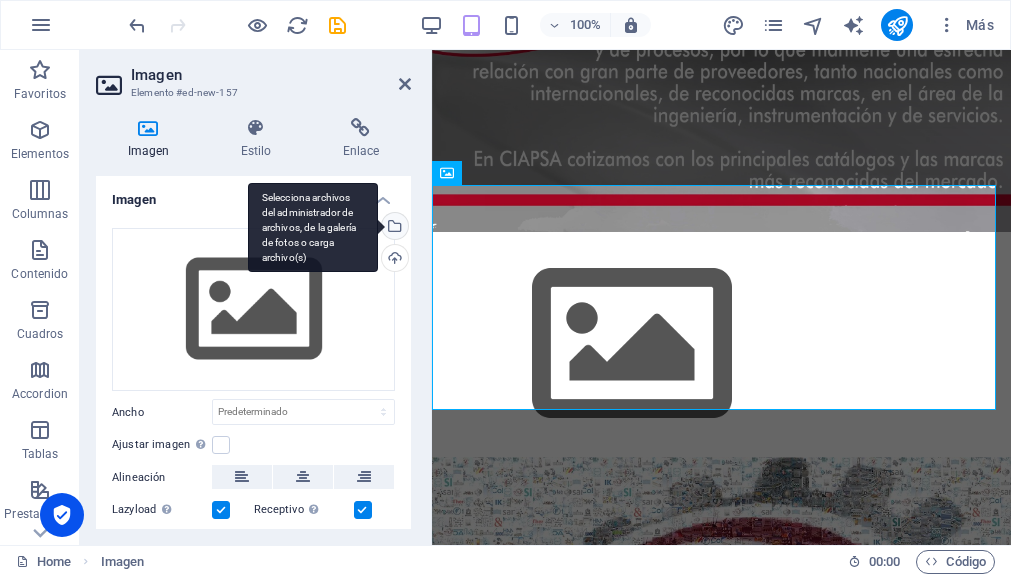 click on "Selecciona archivos del administrador de archivos, de la galería de fotos o carga archivo(s)" at bounding box center [393, 228] 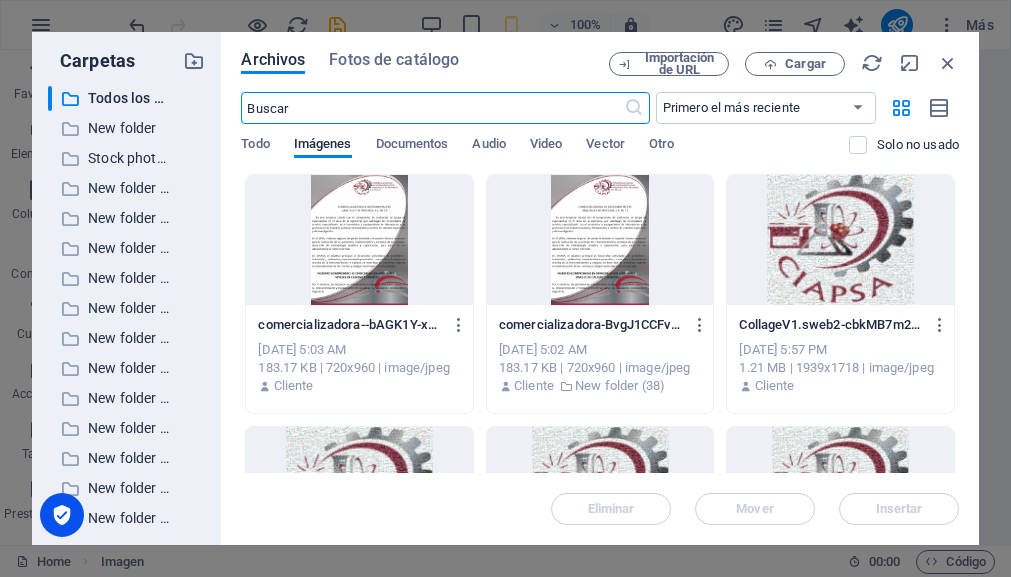 scroll, scrollTop: 14, scrollLeft: 0, axis: vertical 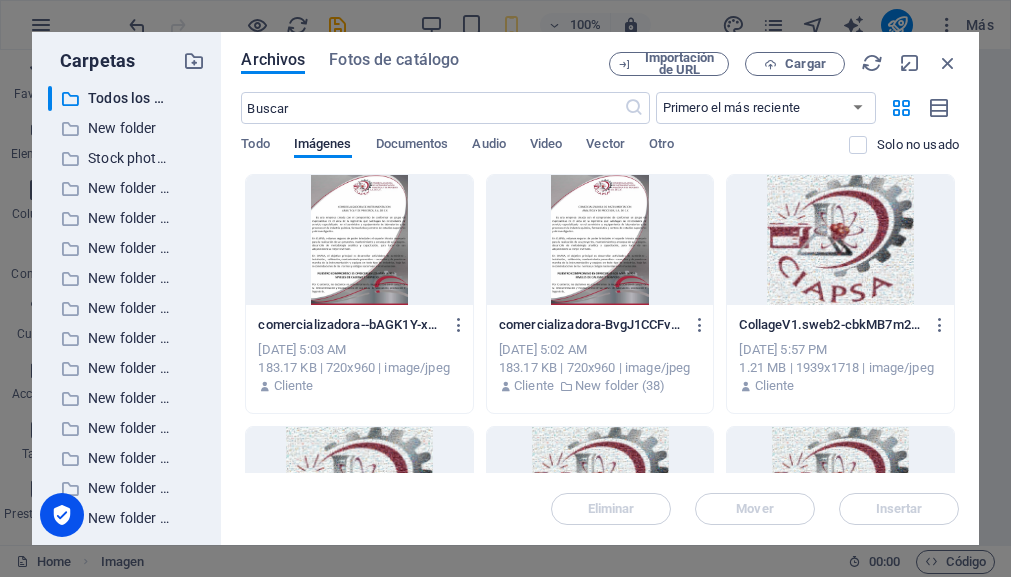 click at bounding box center [359, 240] 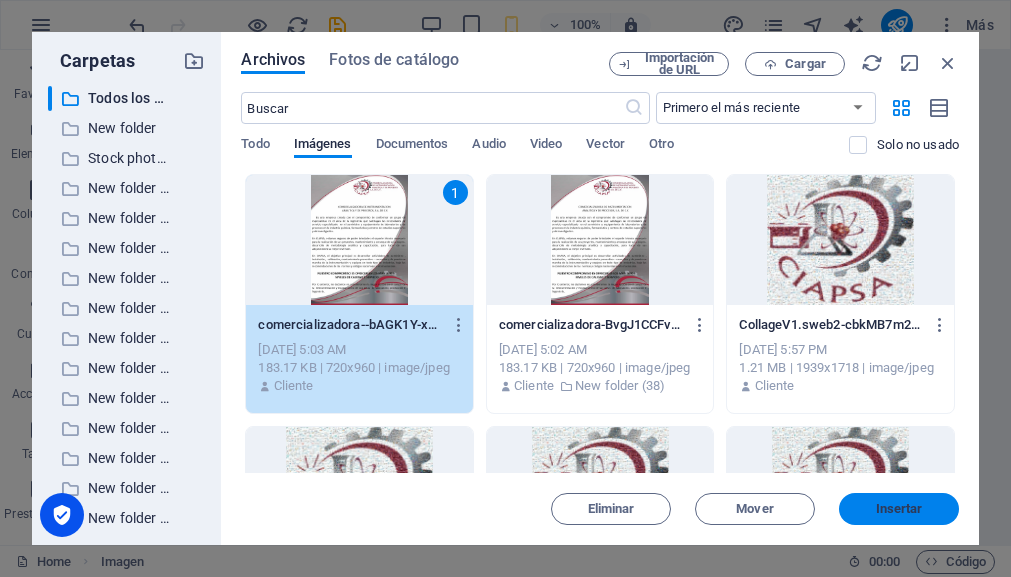 click on "Insertar" at bounding box center (899, 509) 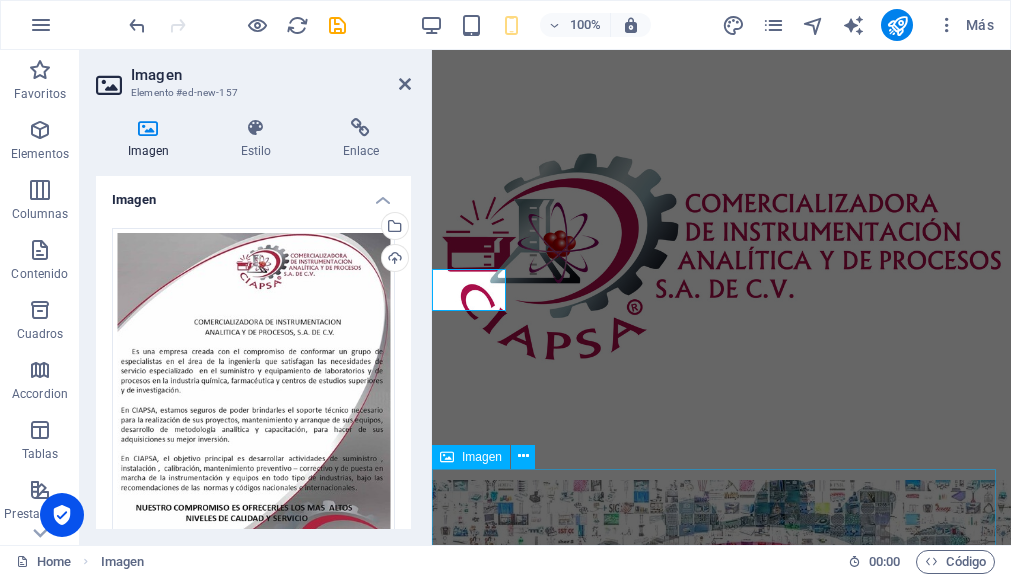 scroll, scrollTop: 1908, scrollLeft: 0, axis: vertical 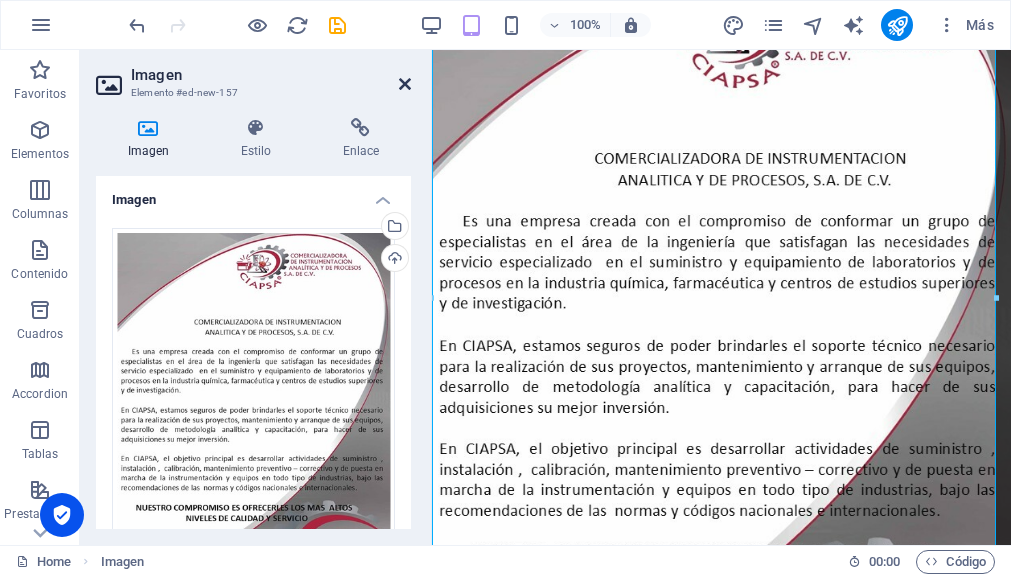 click at bounding box center (405, 84) 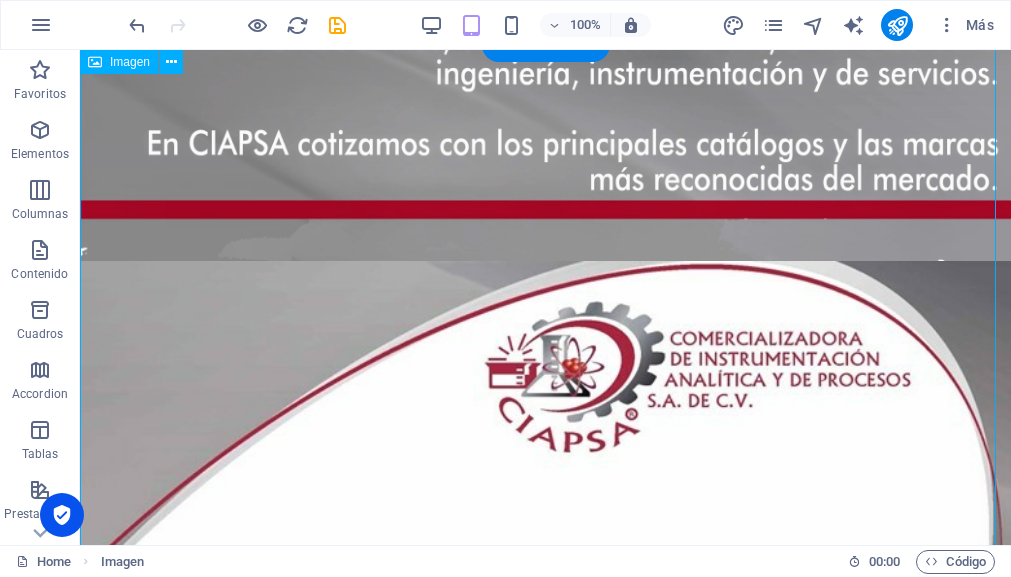 scroll, scrollTop: 2619, scrollLeft: 0, axis: vertical 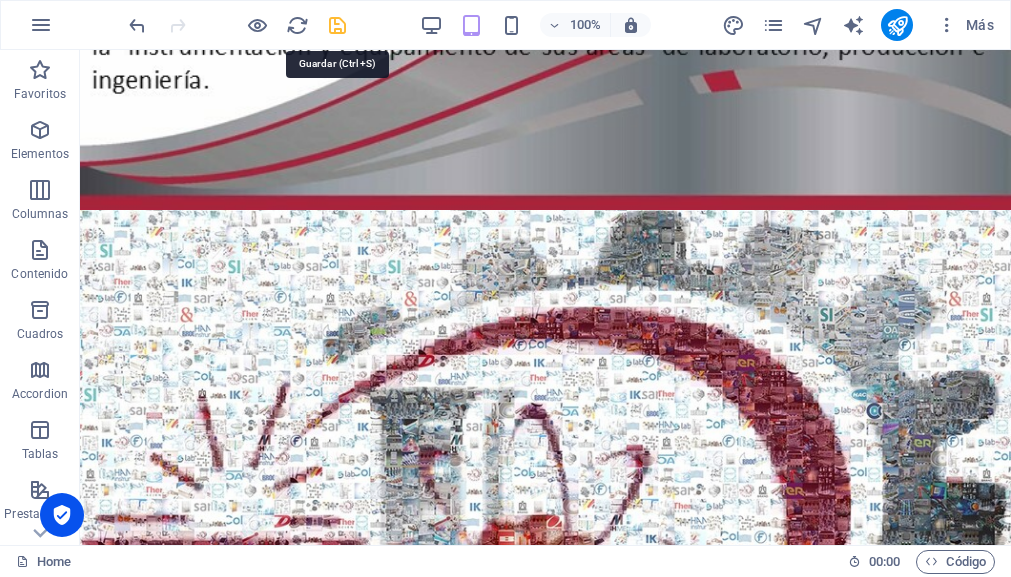 click at bounding box center [337, 25] 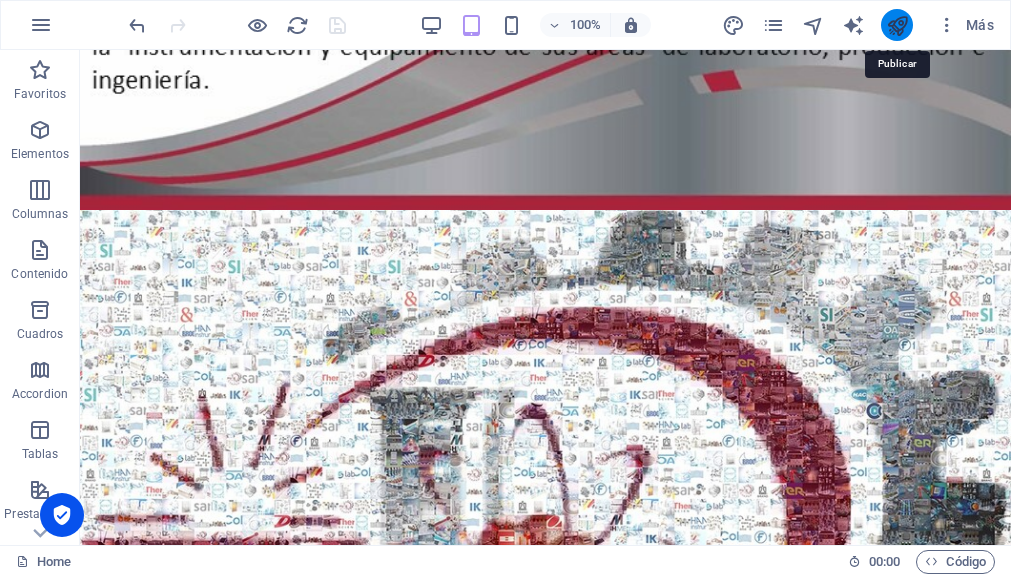 click at bounding box center [897, 25] 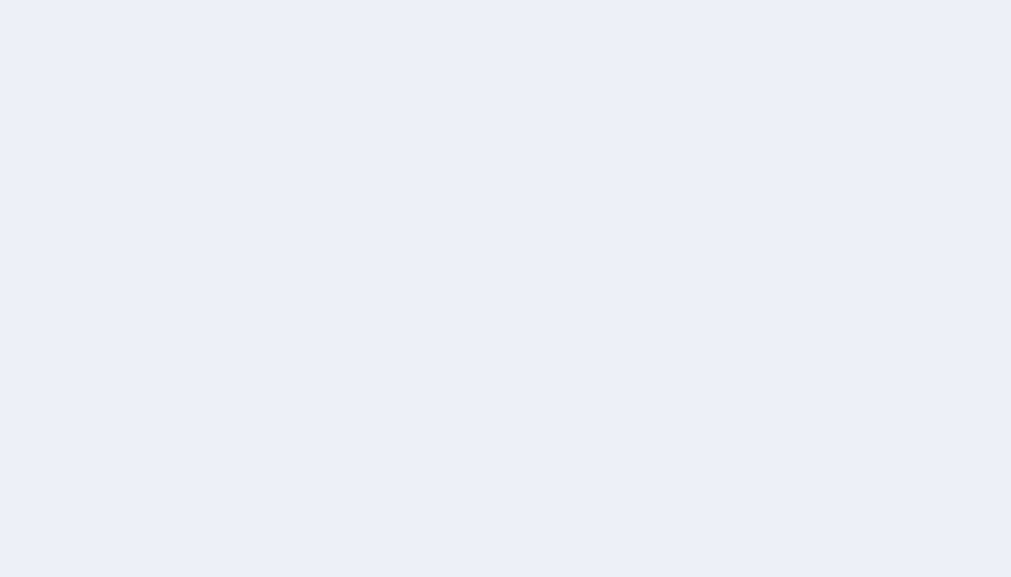 scroll, scrollTop: 0, scrollLeft: 0, axis: both 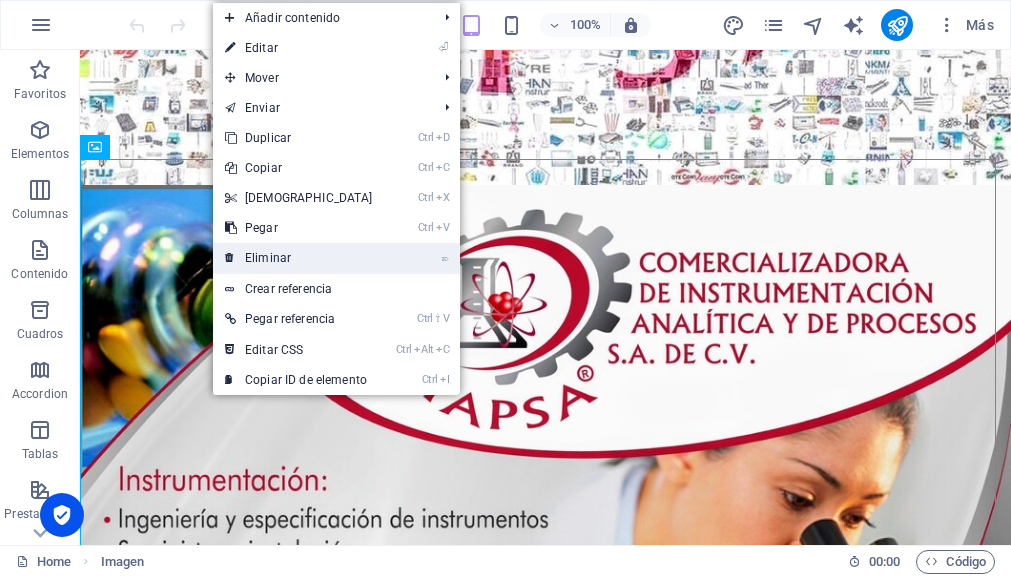 click on "⌦  Eliminar" at bounding box center (299, 258) 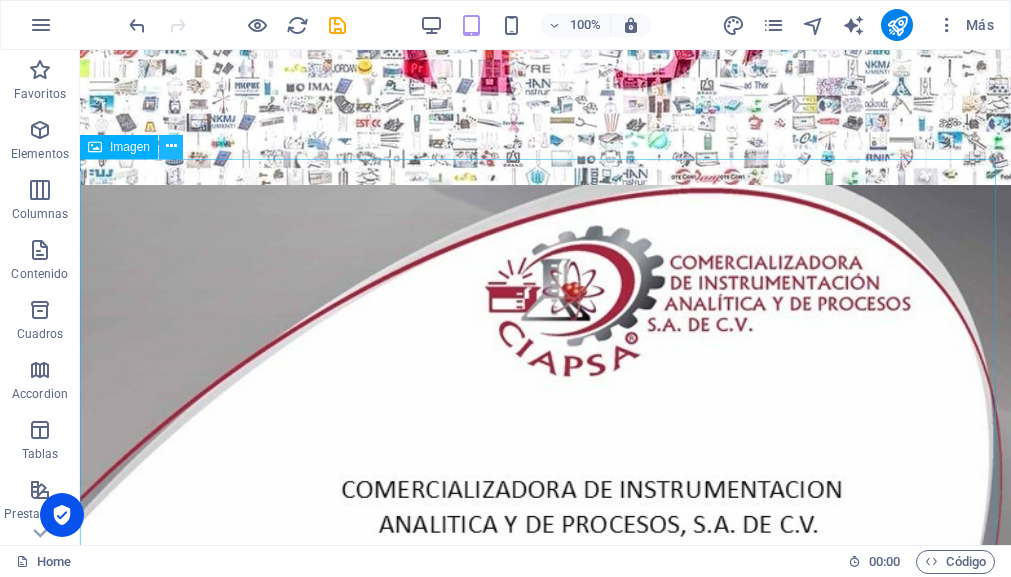 click at bounding box center (171, 146) 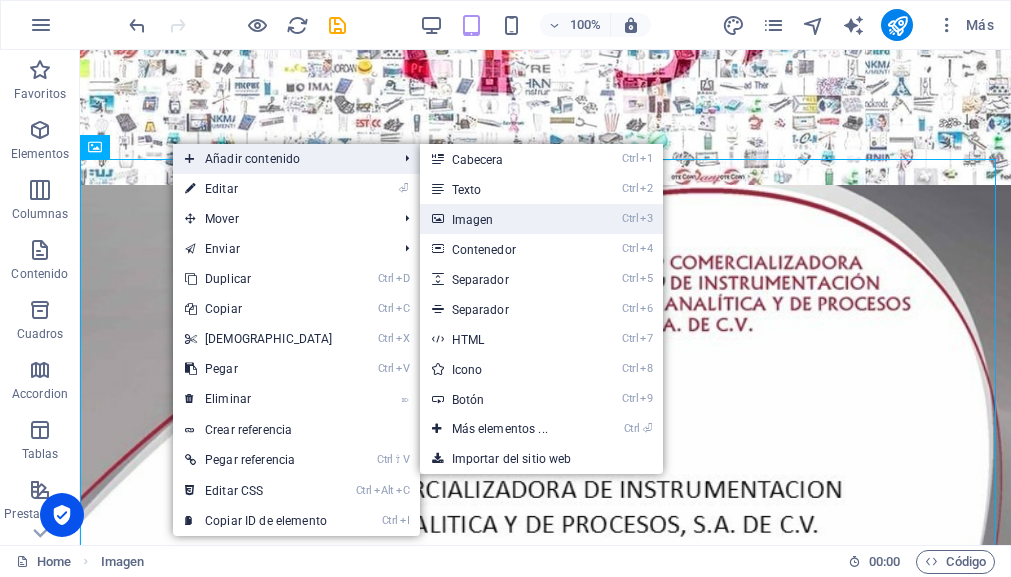drag, startPoint x: 468, startPoint y: 220, endPoint x: 33, endPoint y: 171, distance: 437.75107 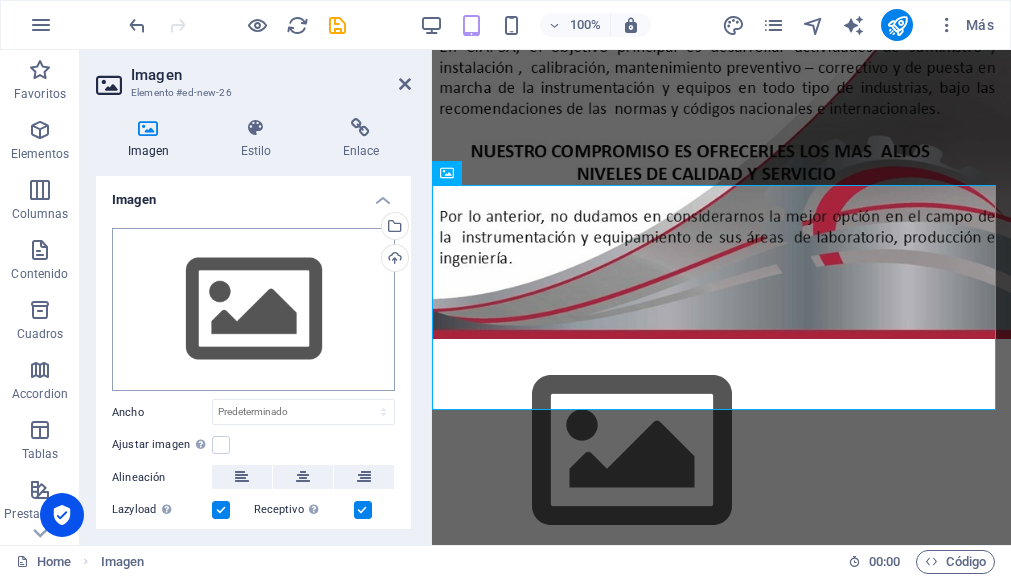 scroll, scrollTop: 1607, scrollLeft: 0, axis: vertical 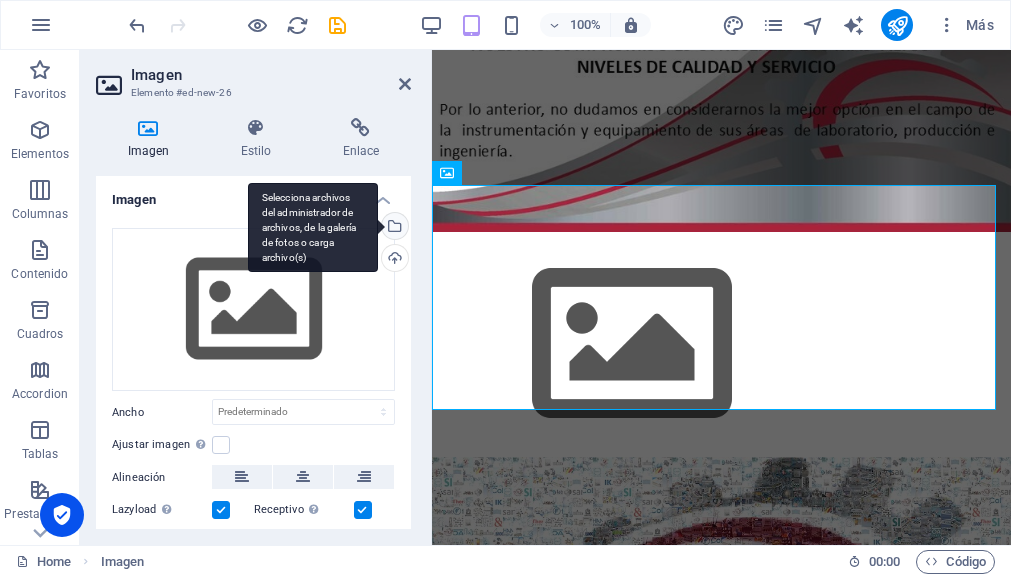 click on "Selecciona archivos del administrador de archivos, de la galería de fotos o carga archivo(s)" at bounding box center [313, 228] 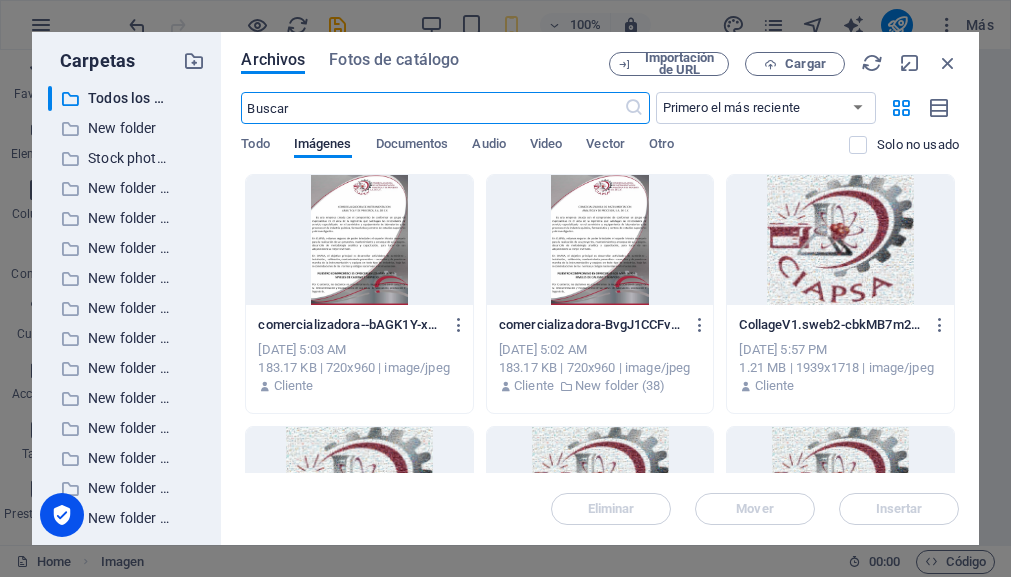 scroll, scrollTop: 9, scrollLeft: 0, axis: vertical 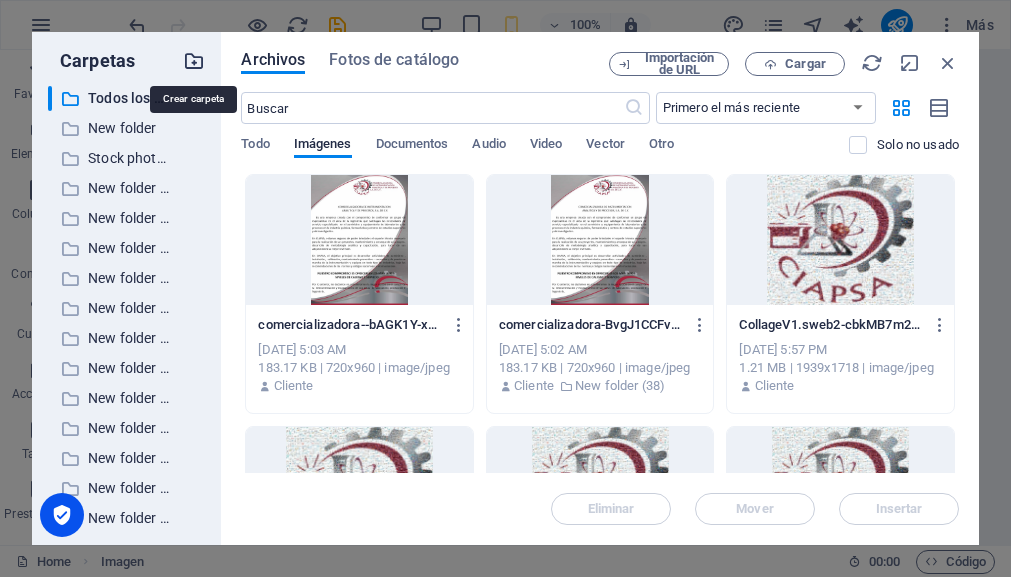 click at bounding box center (194, 61) 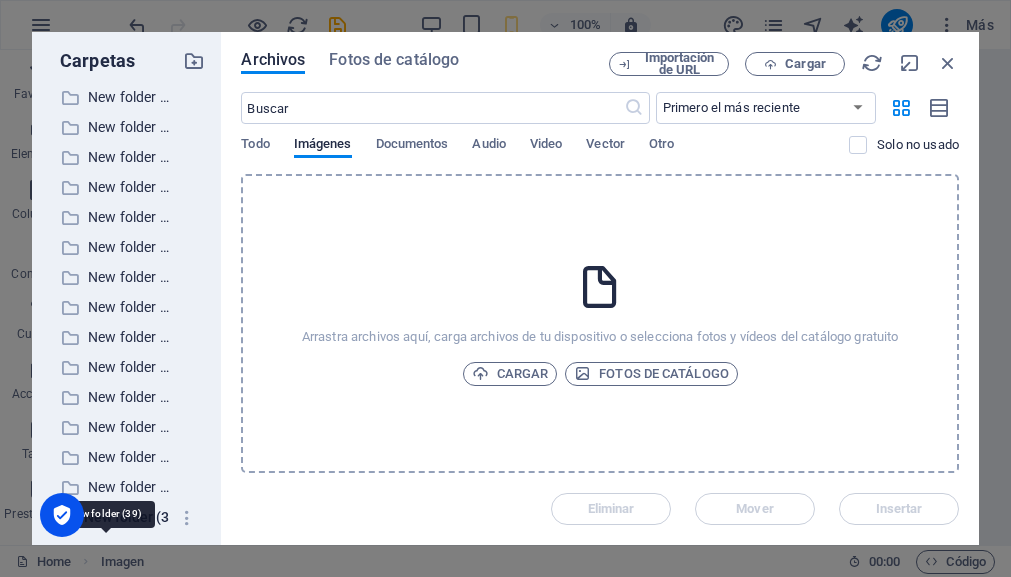 scroll, scrollTop: 816, scrollLeft: 0, axis: vertical 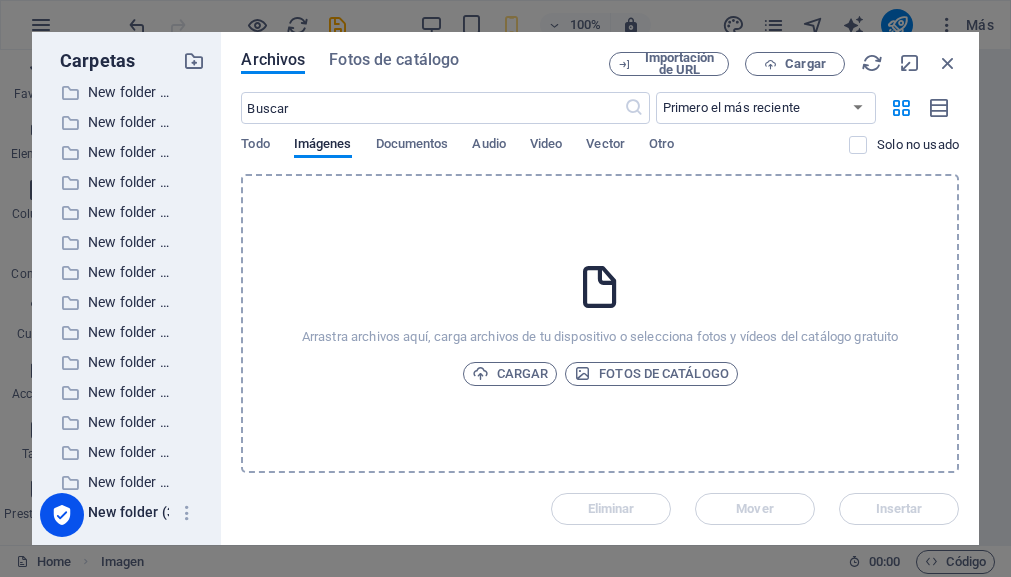 click at bounding box center [600, 287] 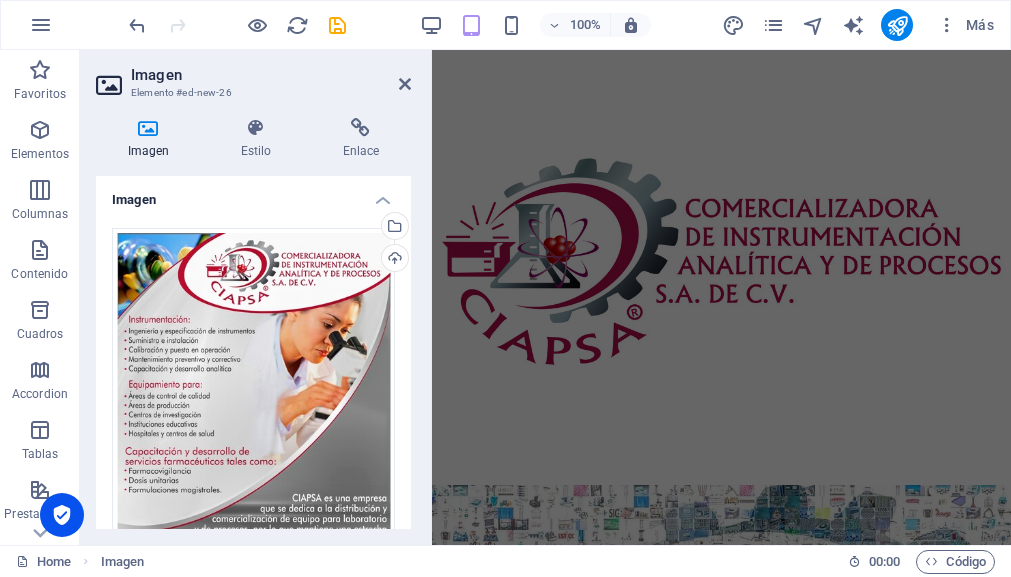 scroll, scrollTop: 1562, scrollLeft: 0, axis: vertical 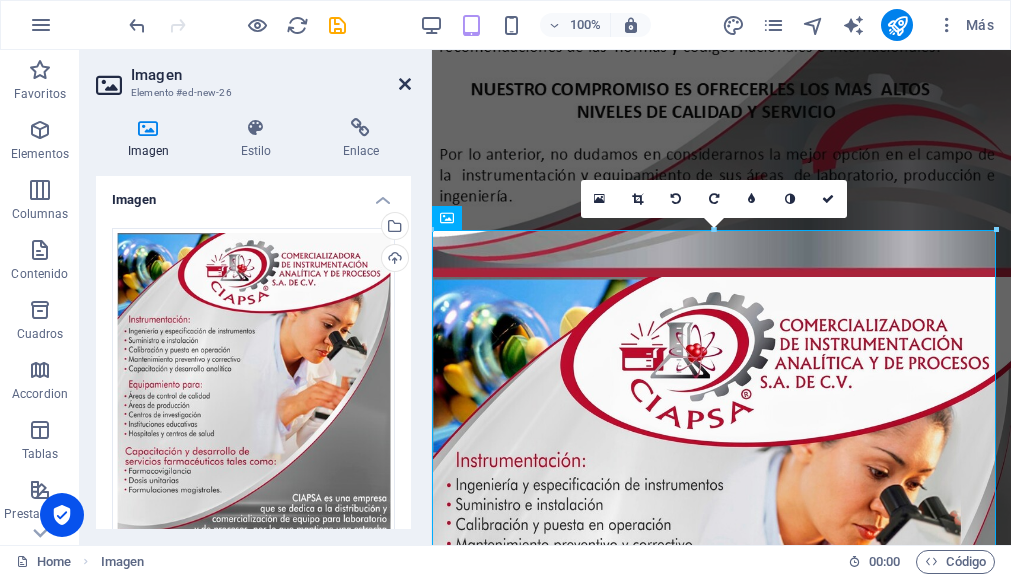 click at bounding box center (405, 84) 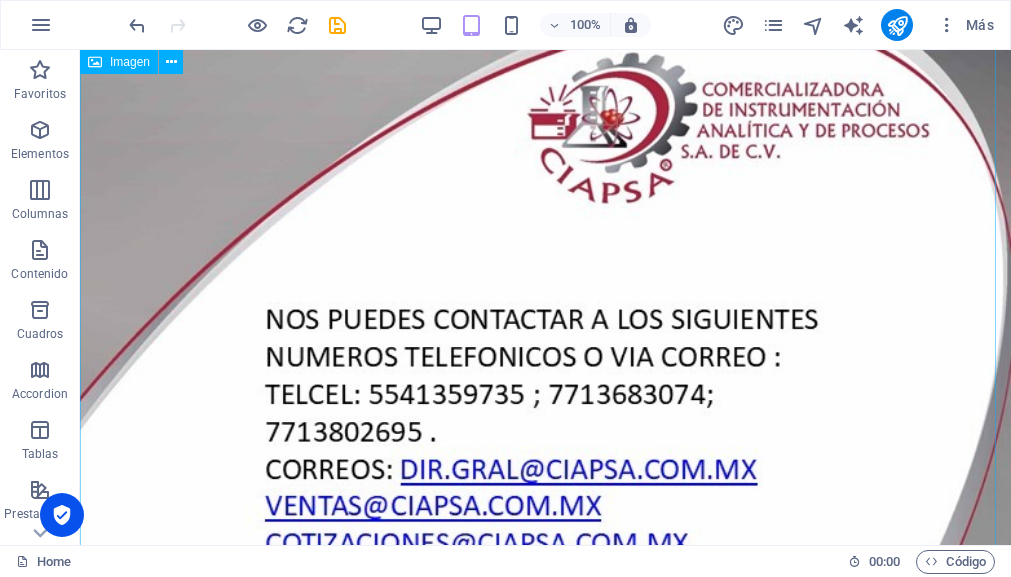 scroll, scrollTop: 4900, scrollLeft: 0, axis: vertical 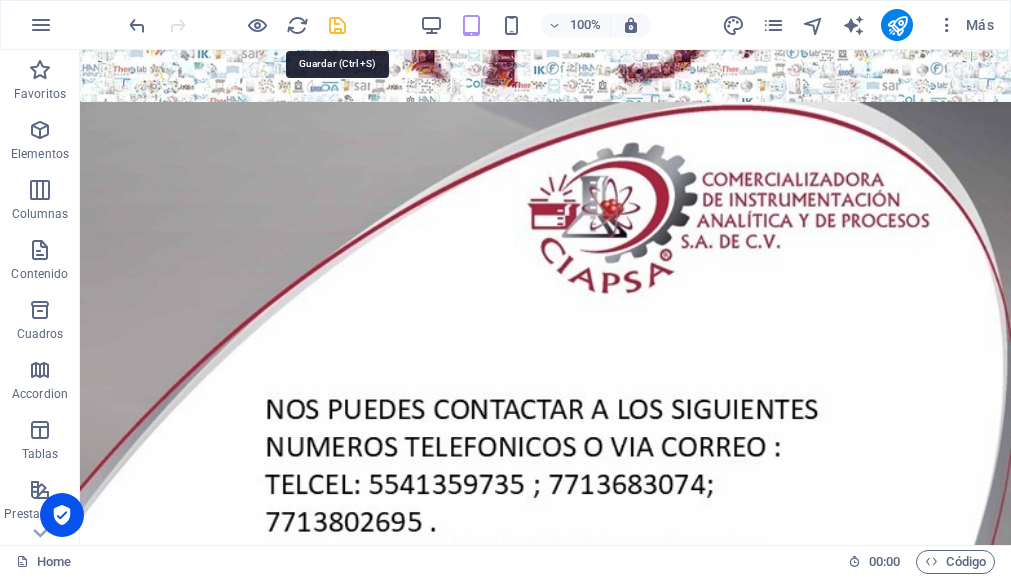 click at bounding box center (337, 25) 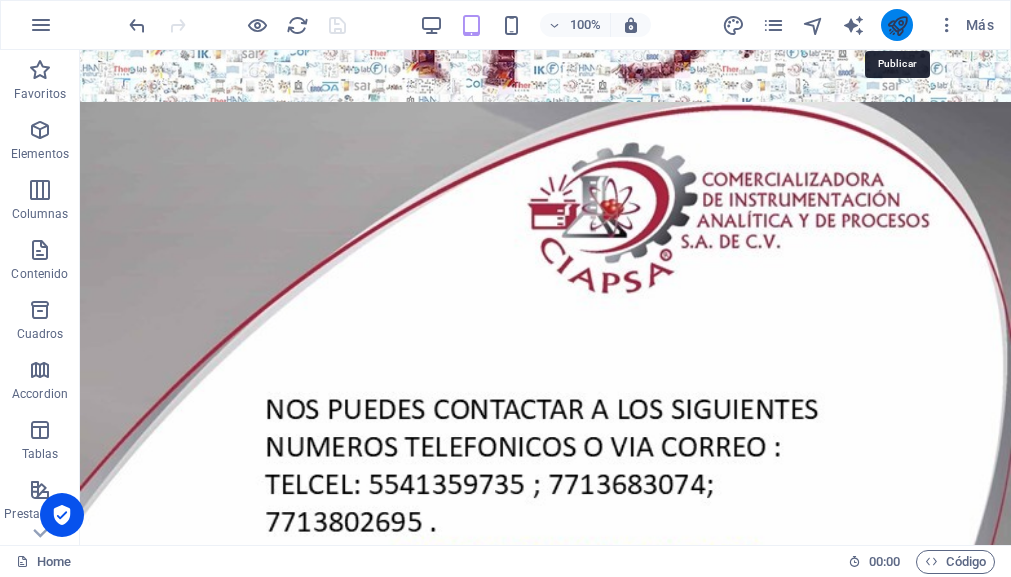 click at bounding box center (897, 25) 